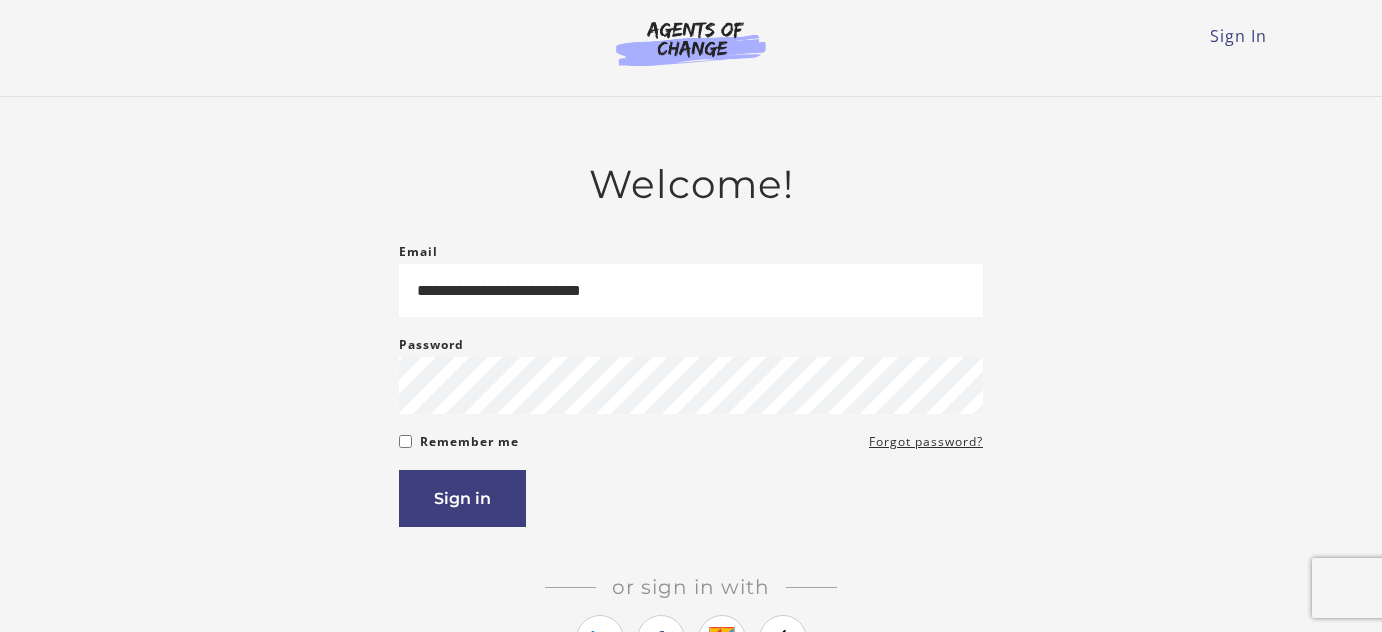 scroll, scrollTop: 0, scrollLeft: 0, axis: both 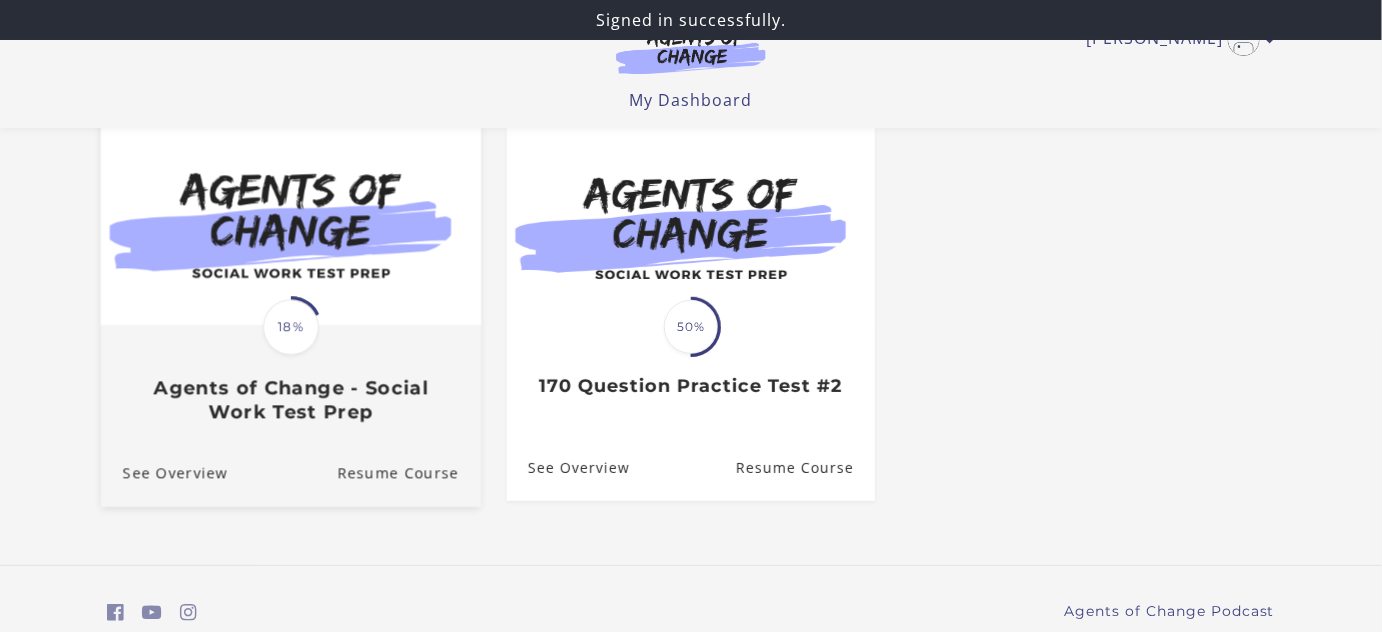 click on "Translation missing: en.liquid.partials.dashboard_course_card.progress_description: 18%
18%" at bounding box center [291, 328] 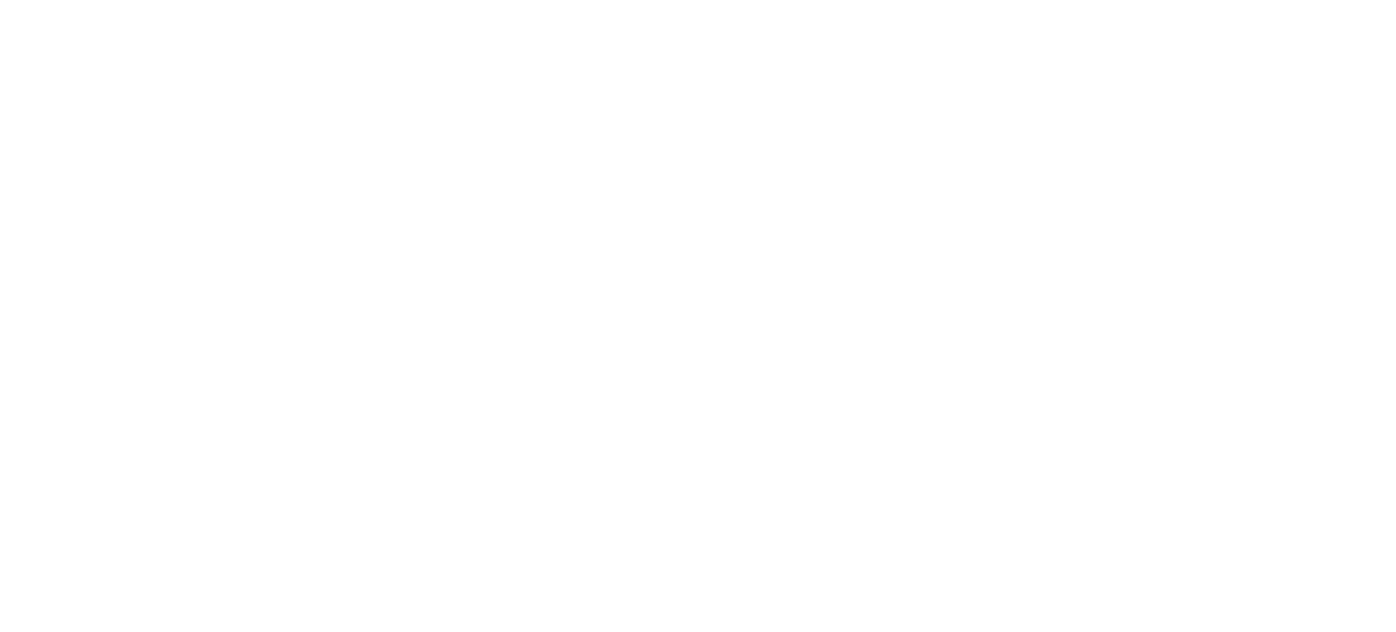 scroll, scrollTop: 0, scrollLeft: 0, axis: both 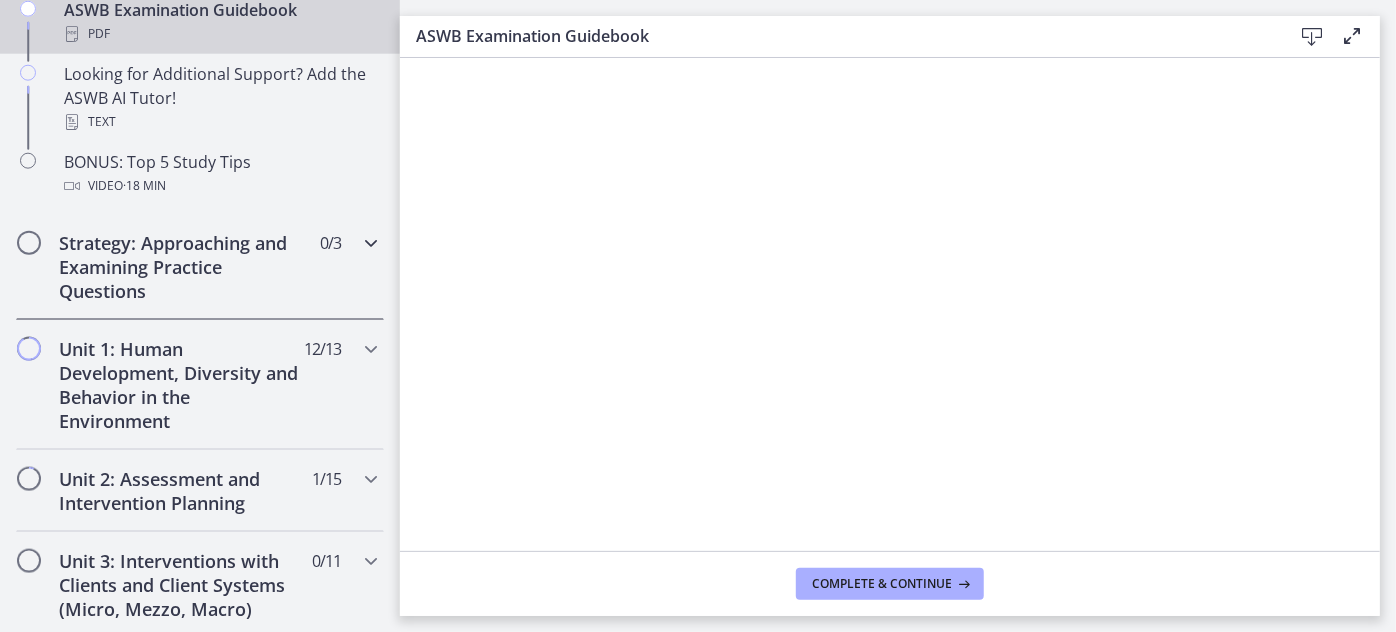 click at bounding box center (371, 243) 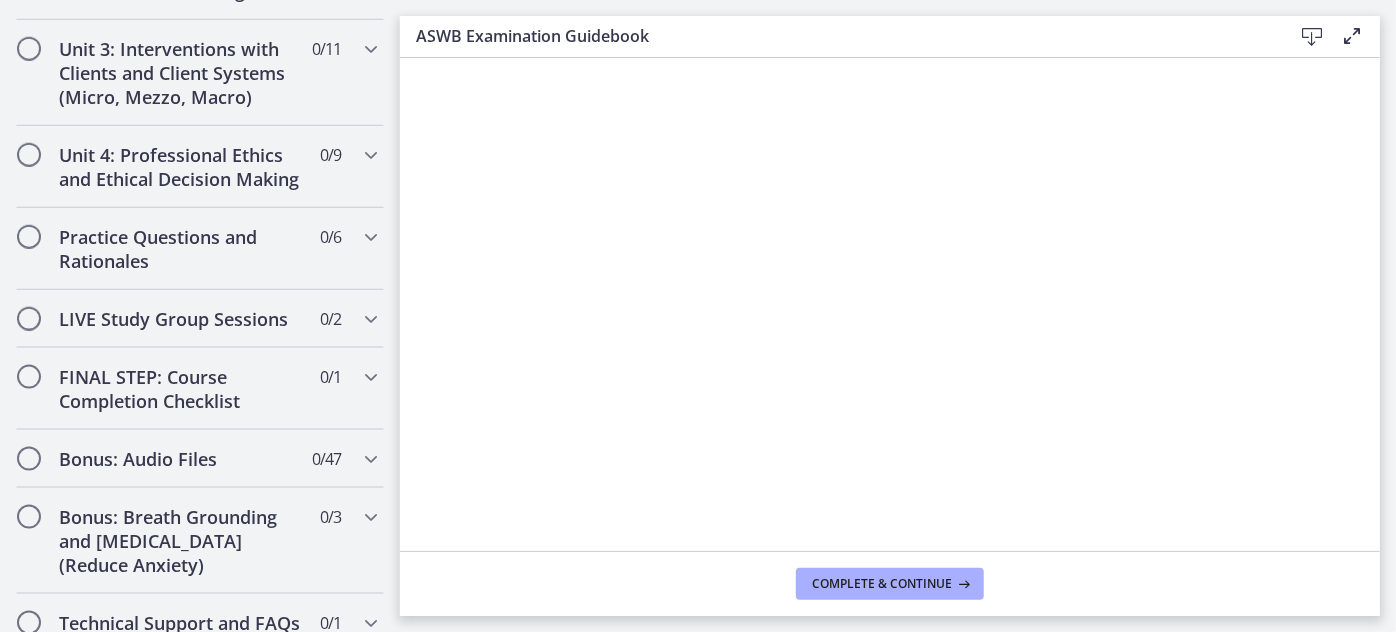 scroll, scrollTop: 1117, scrollLeft: 0, axis: vertical 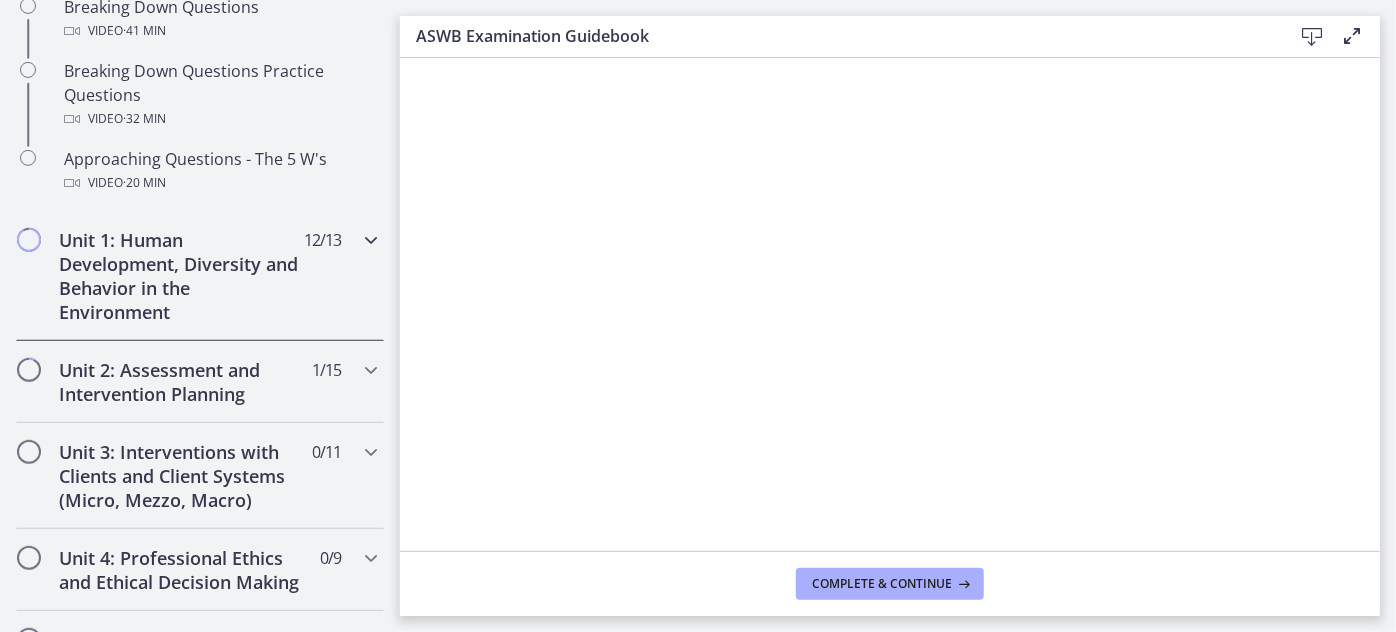 click at bounding box center [371, 240] 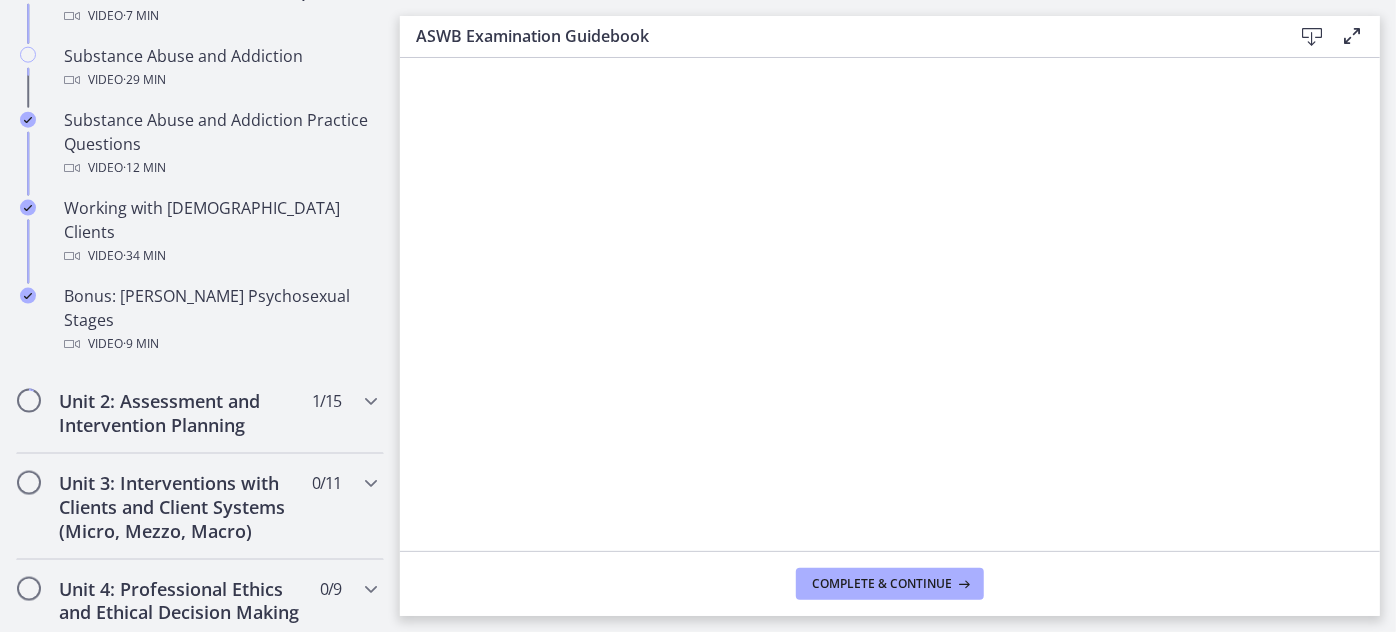 scroll, scrollTop: 1319, scrollLeft: 0, axis: vertical 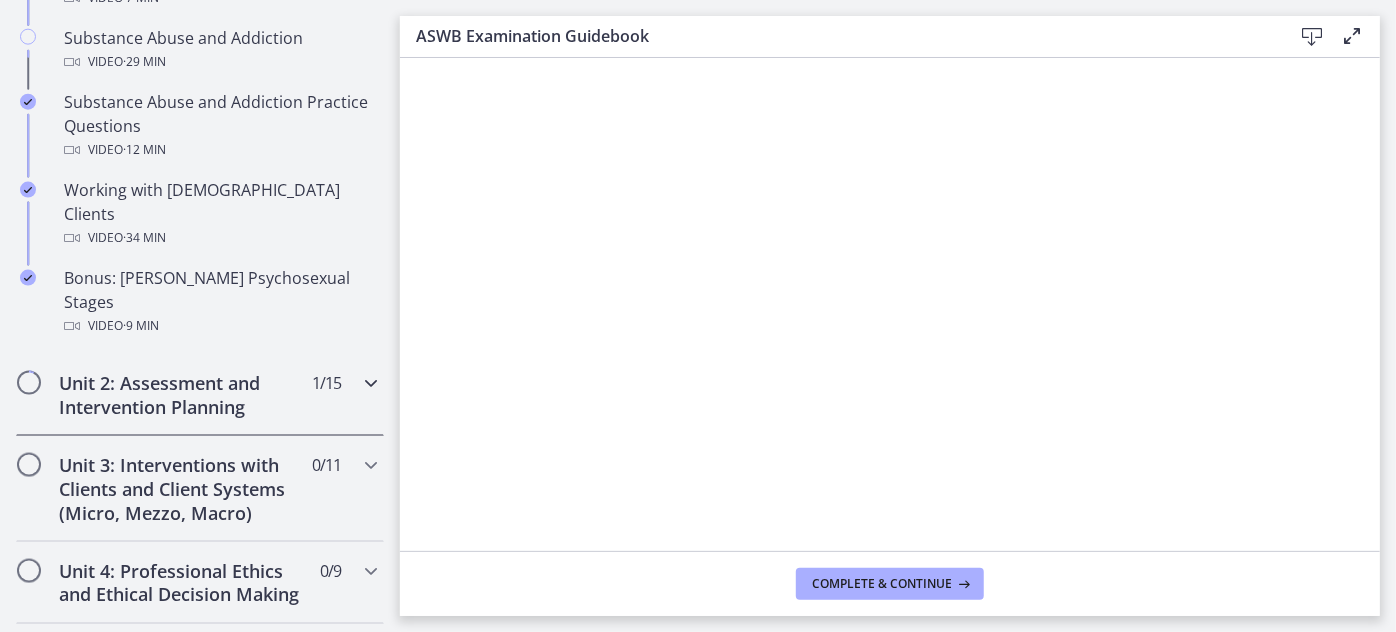 click at bounding box center (371, 383) 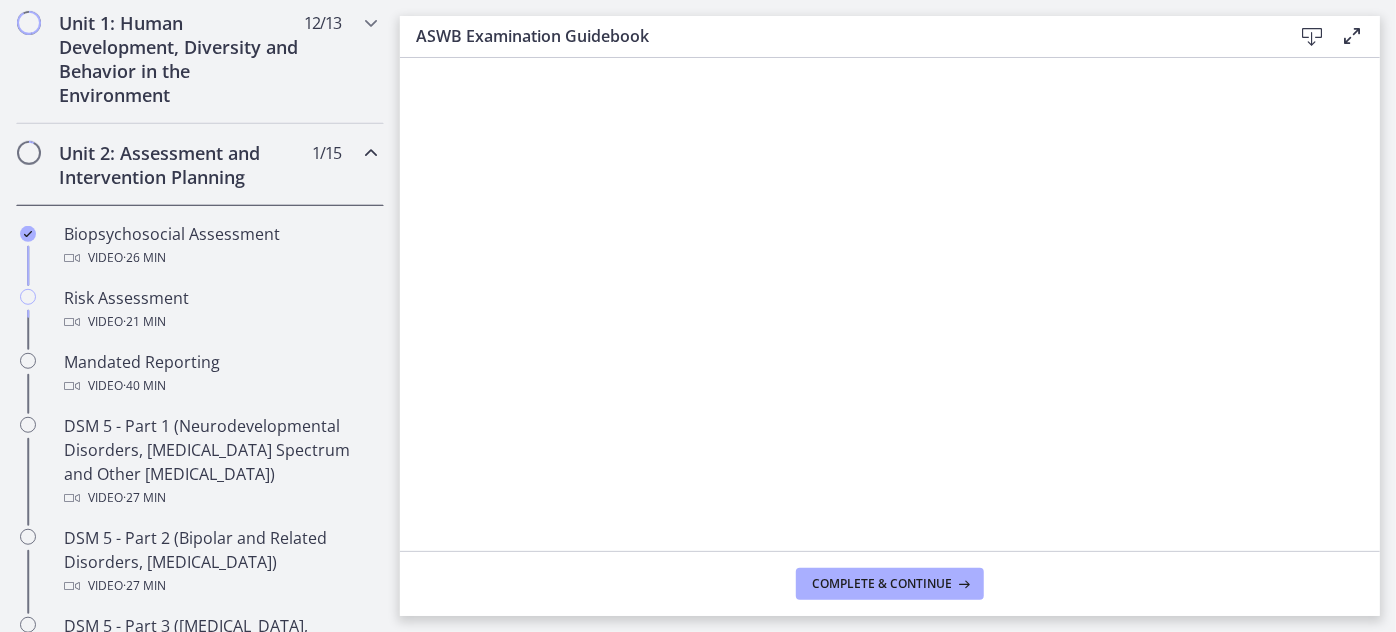 scroll, scrollTop: 519, scrollLeft: 0, axis: vertical 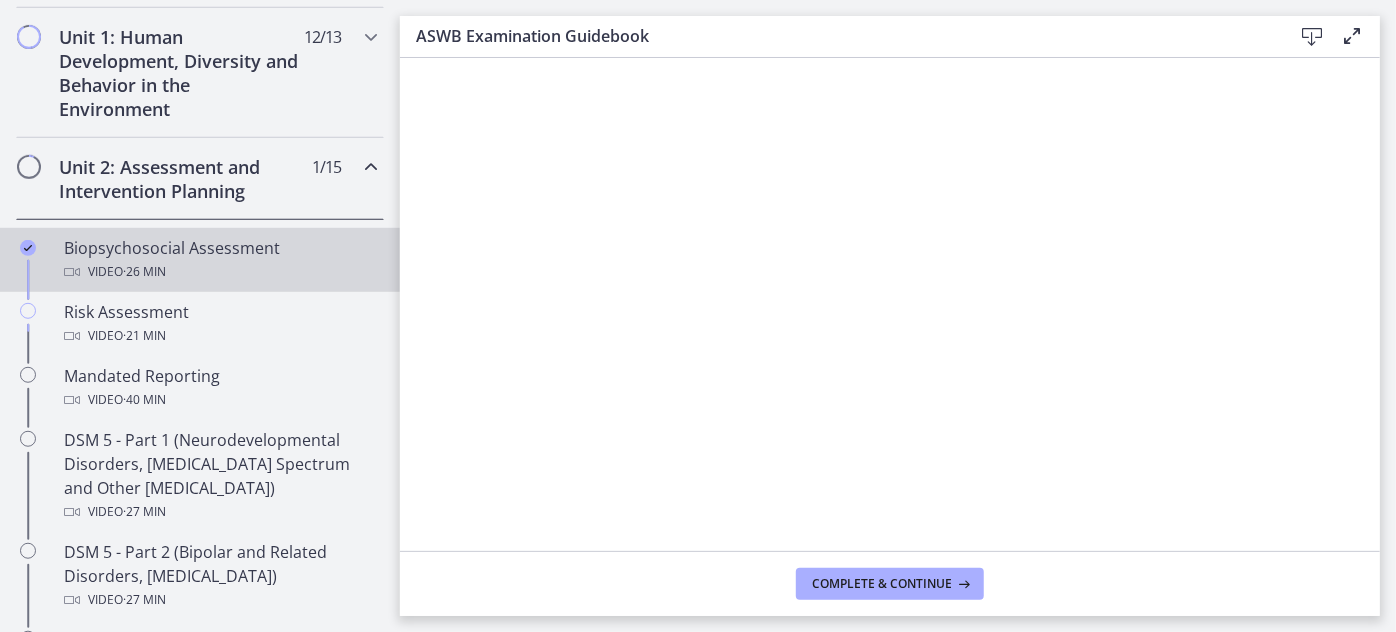 click on "Video
·  26 min" at bounding box center [220, 272] 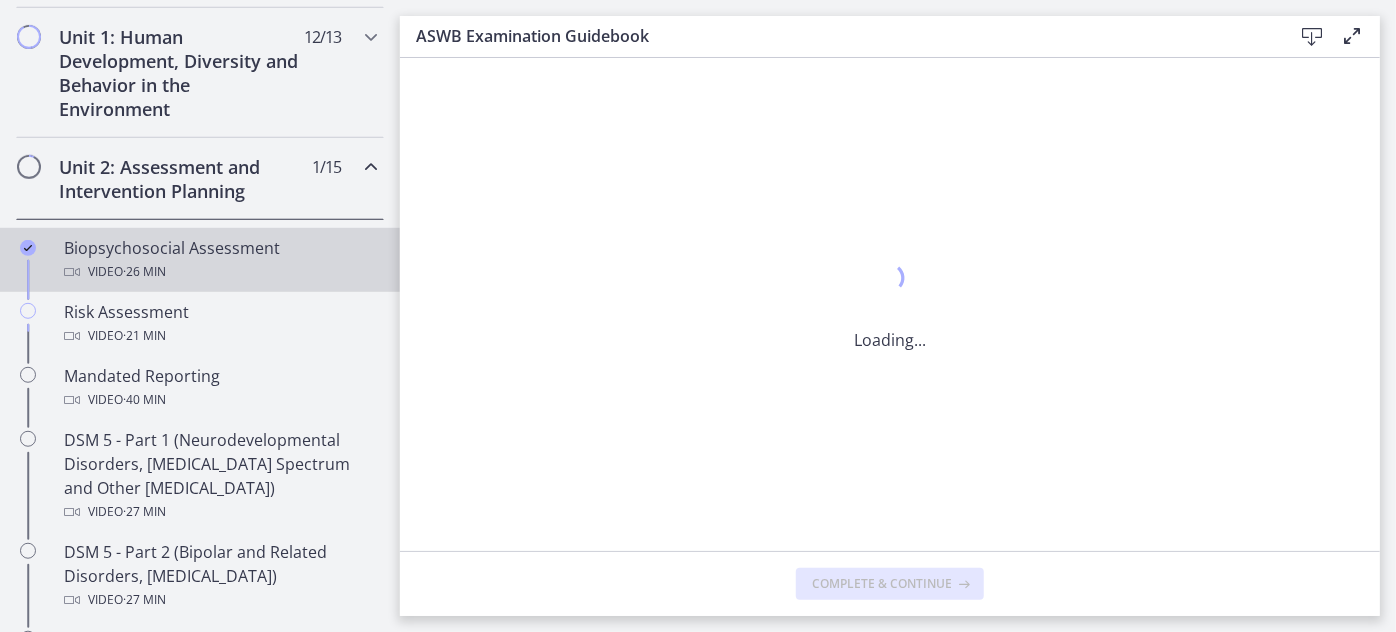 click on "Video
·  26 min" at bounding box center (220, 272) 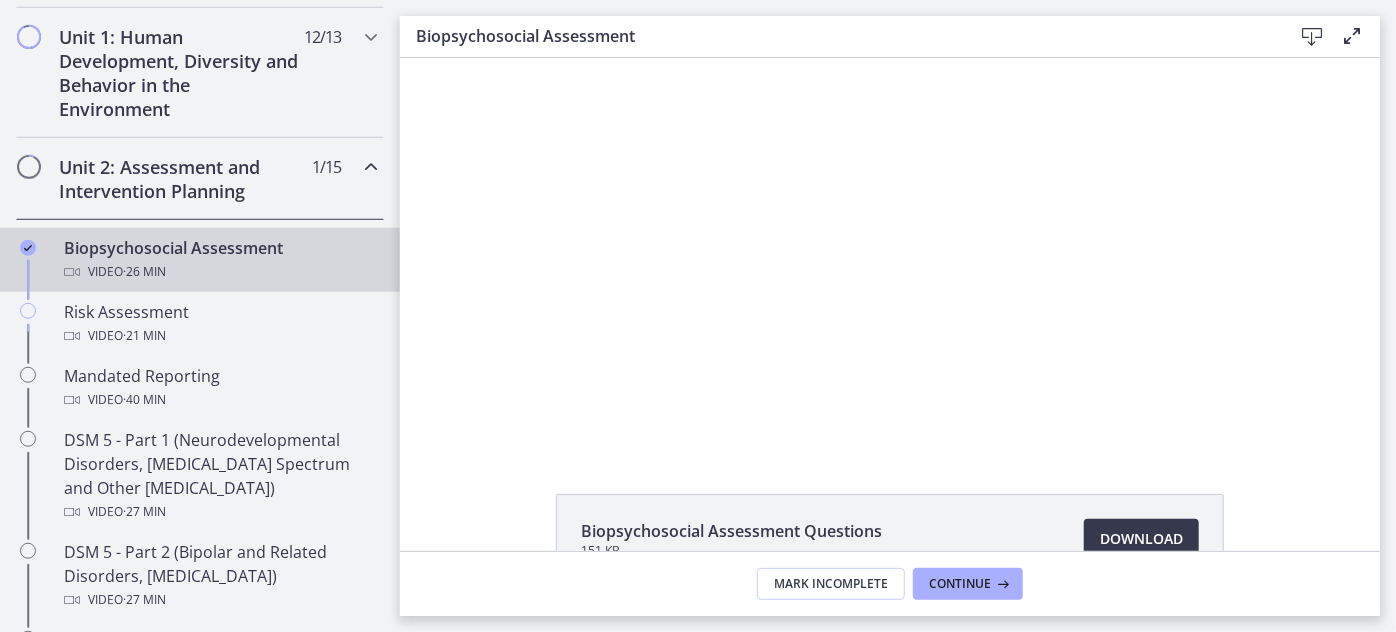 scroll, scrollTop: 0, scrollLeft: 0, axis: both 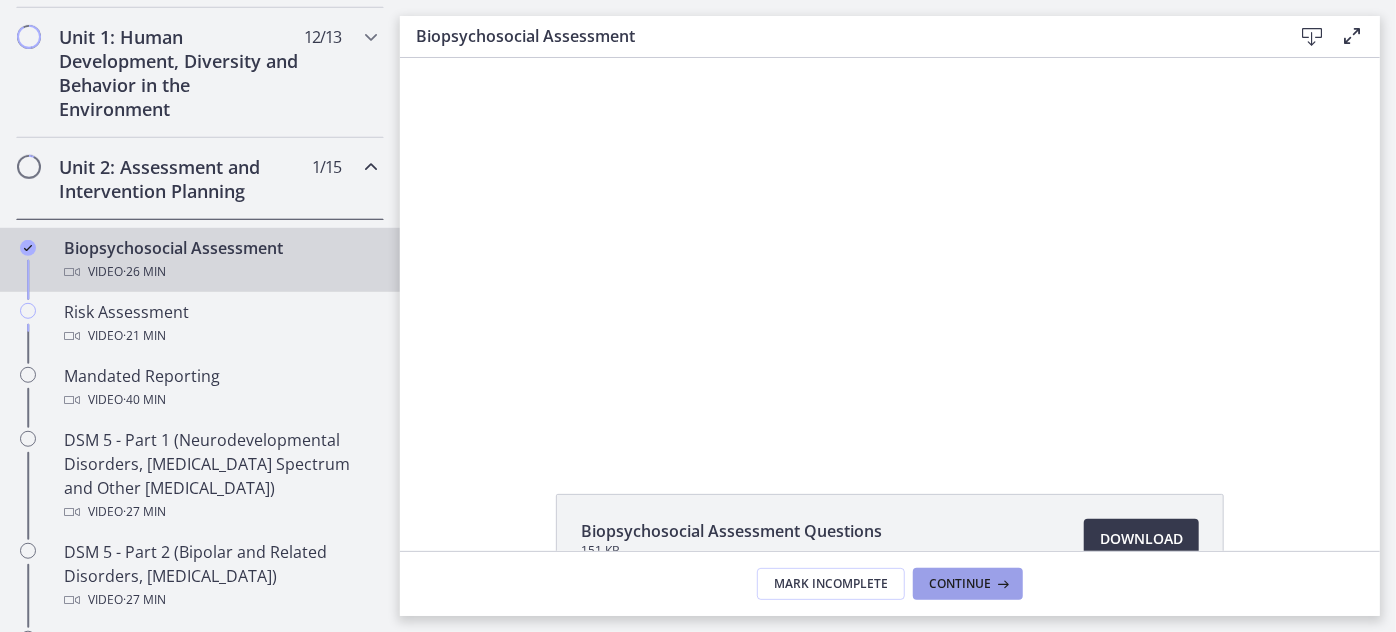 click on "Continue" at bounding box center [960, 584] 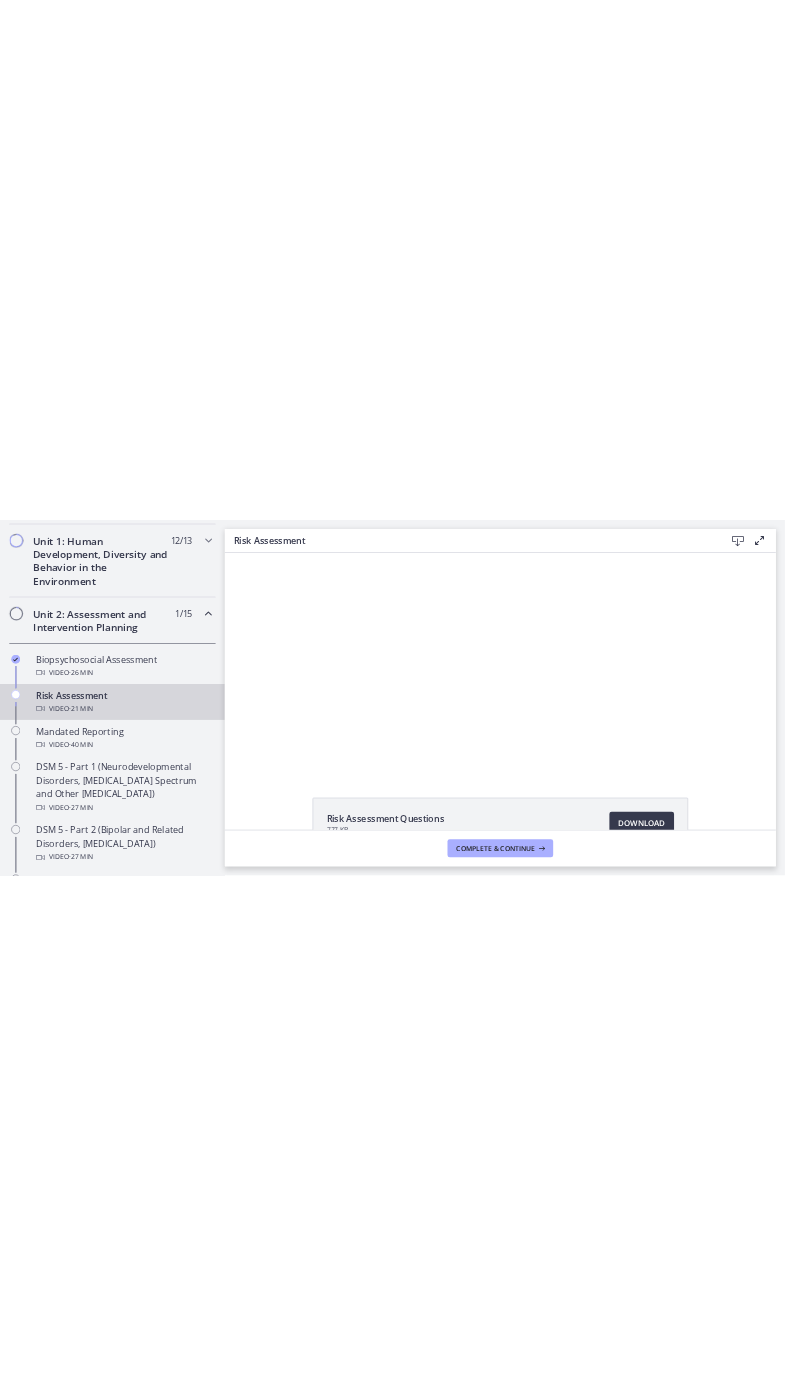 scroll, scrollTop: 0, scrollLeft: 0, axis: both 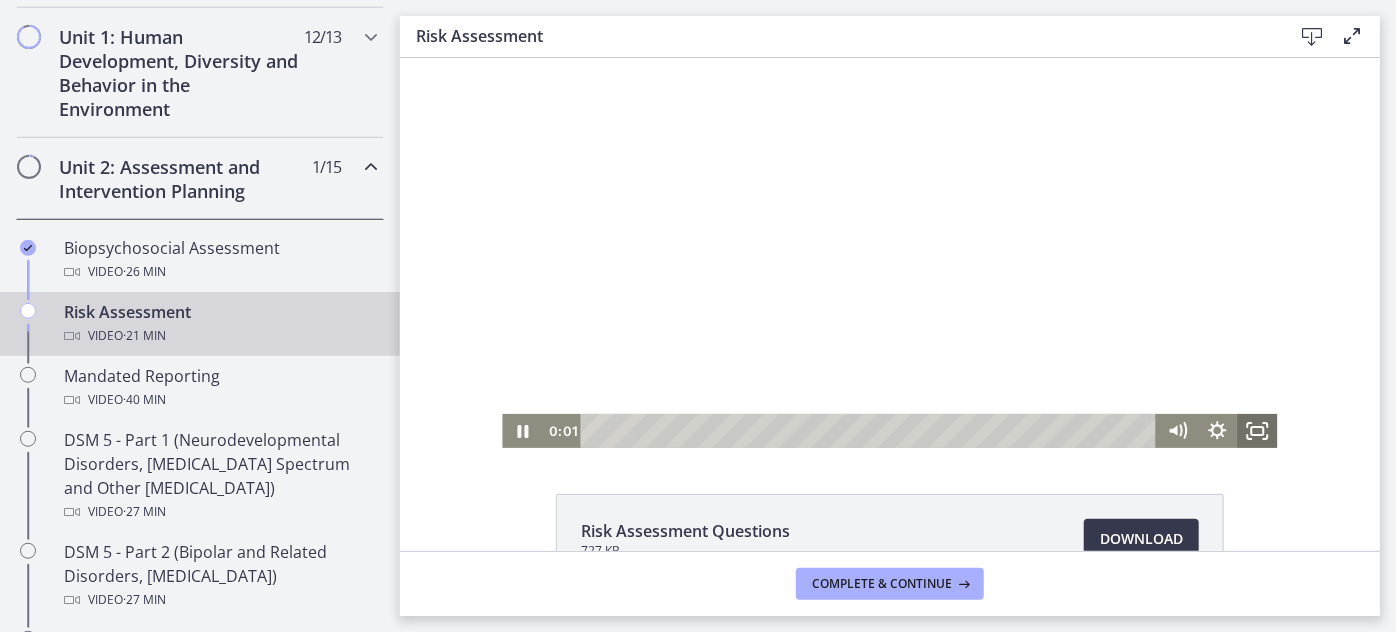 click 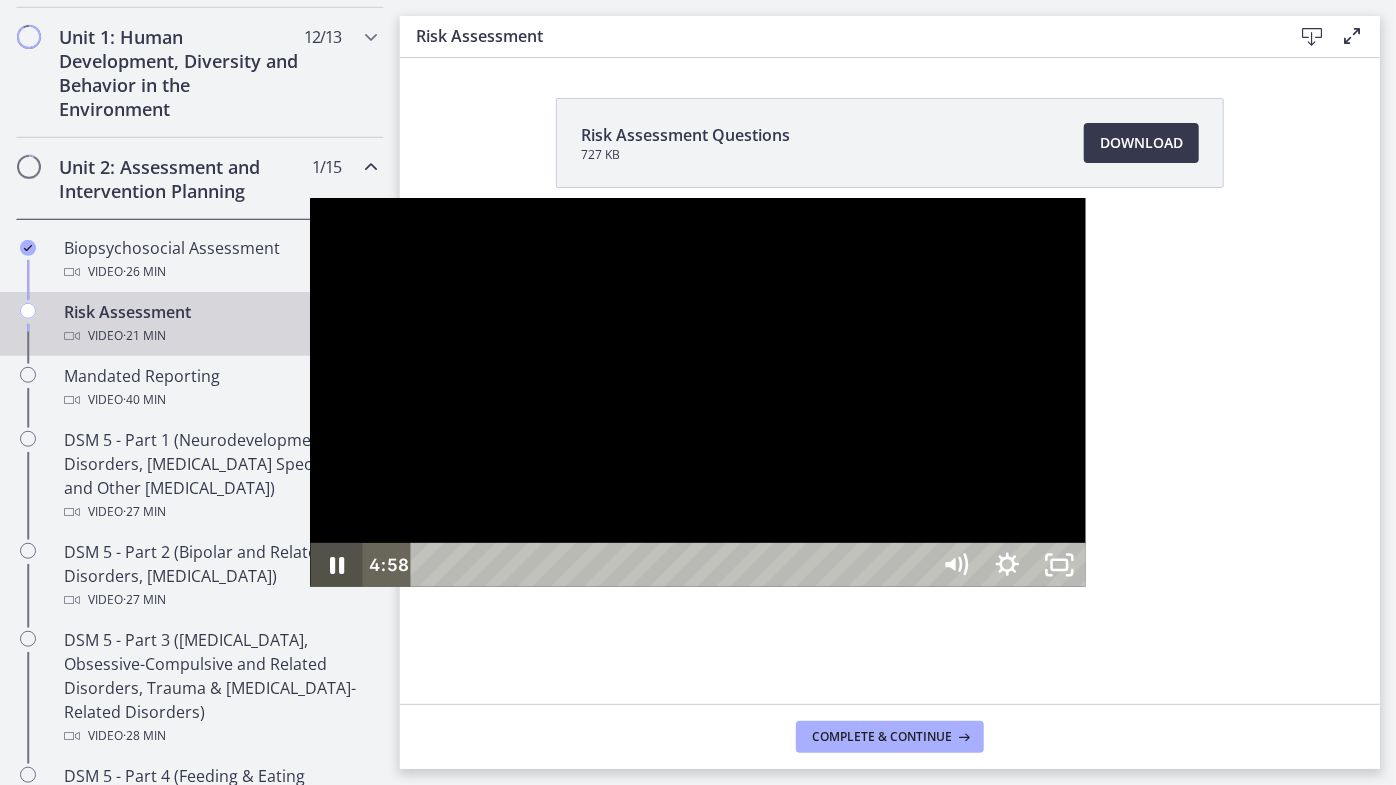 click 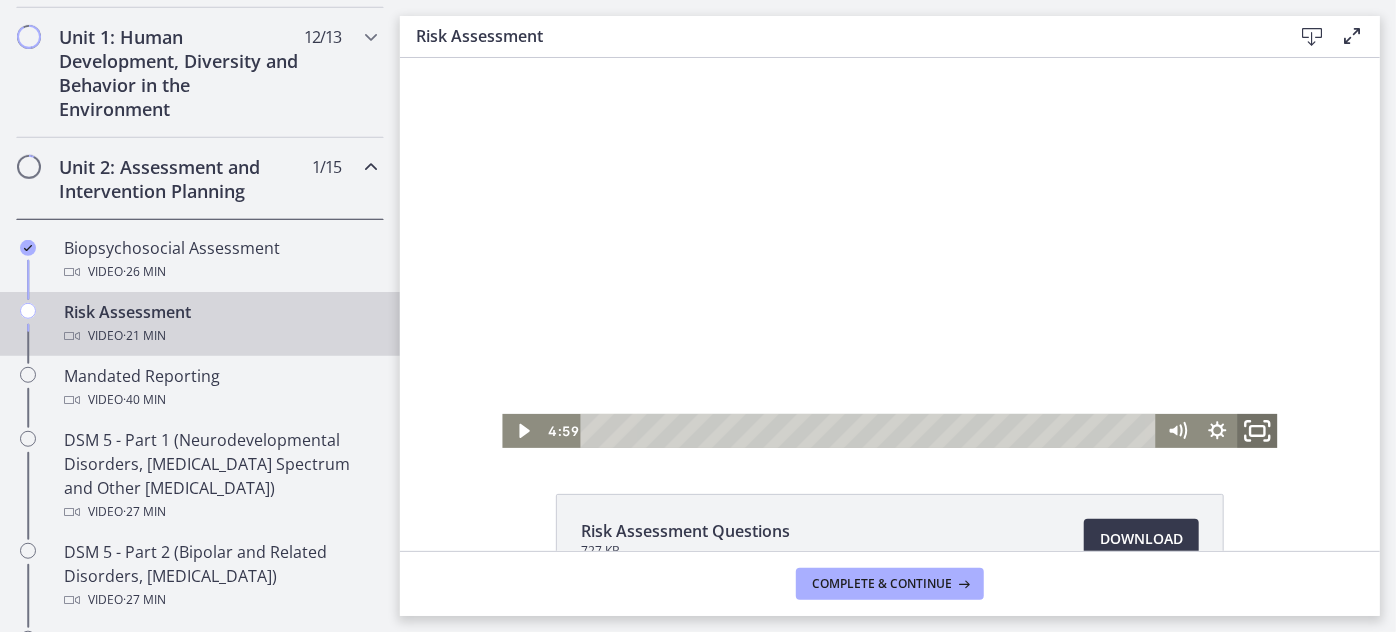 click 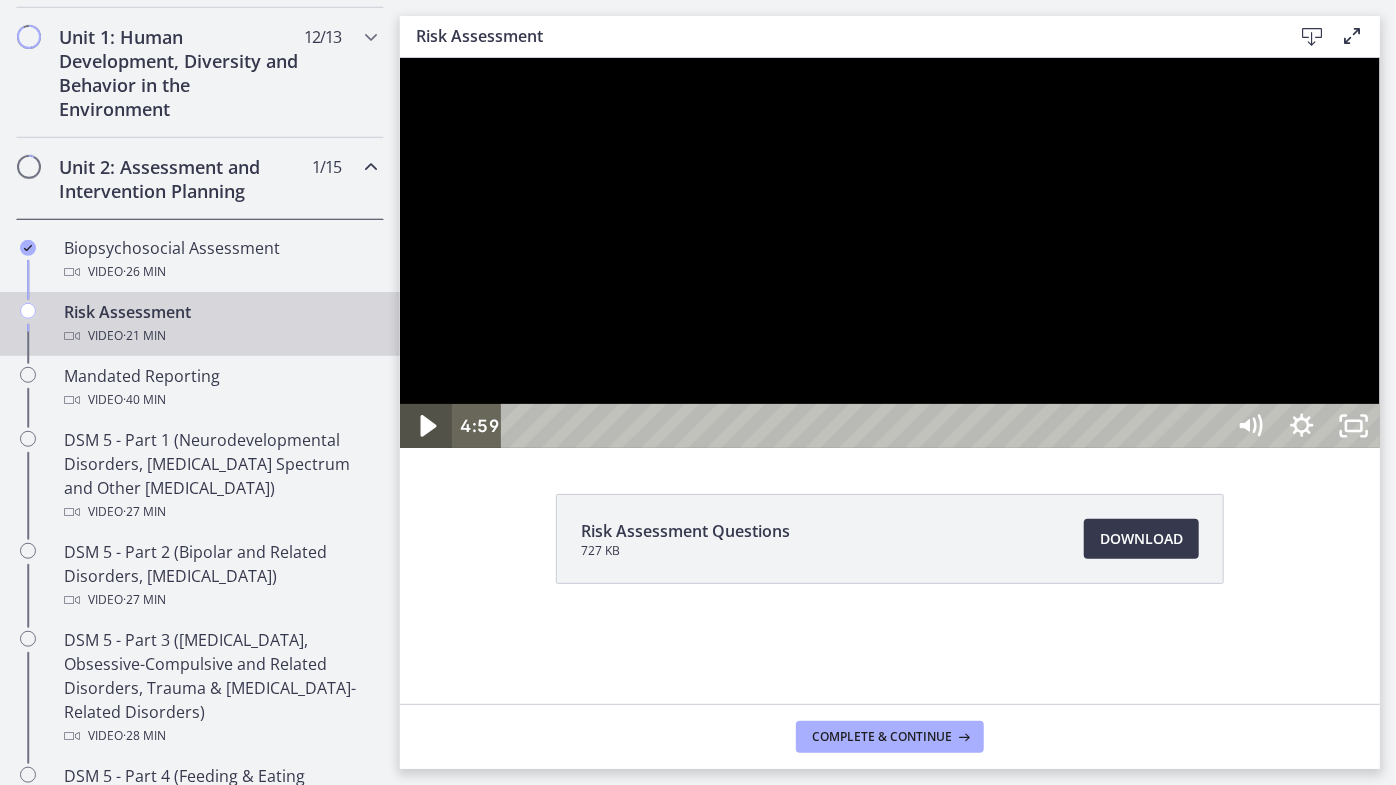 click 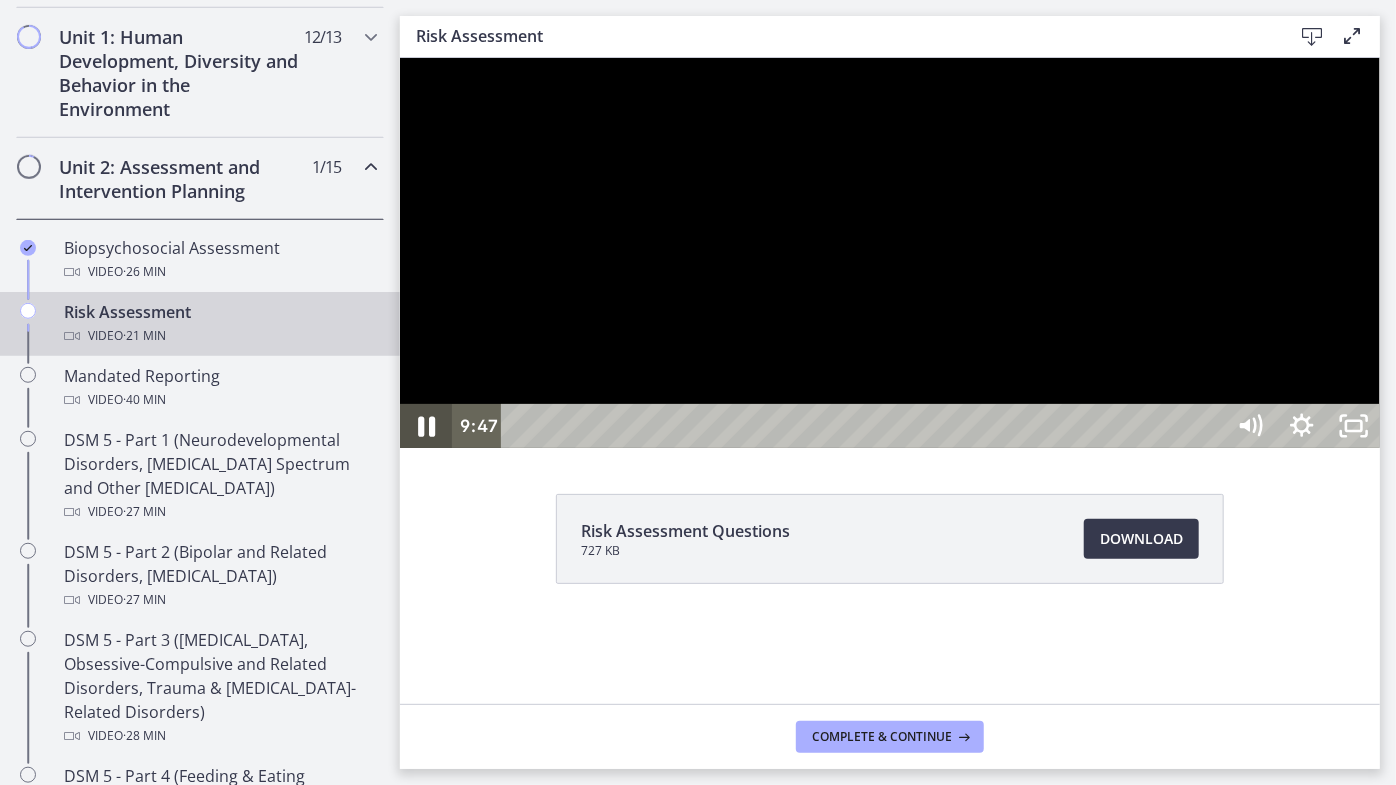 click 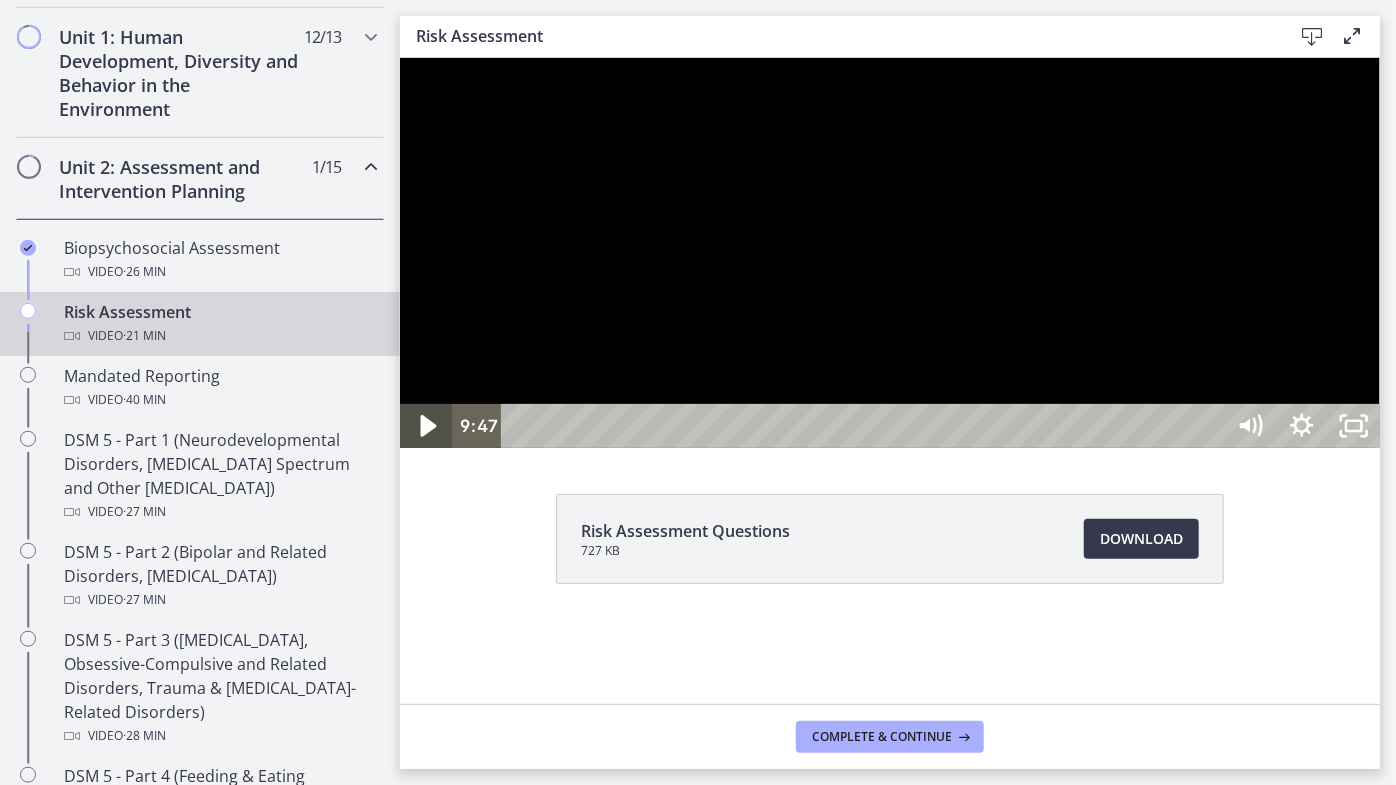 click 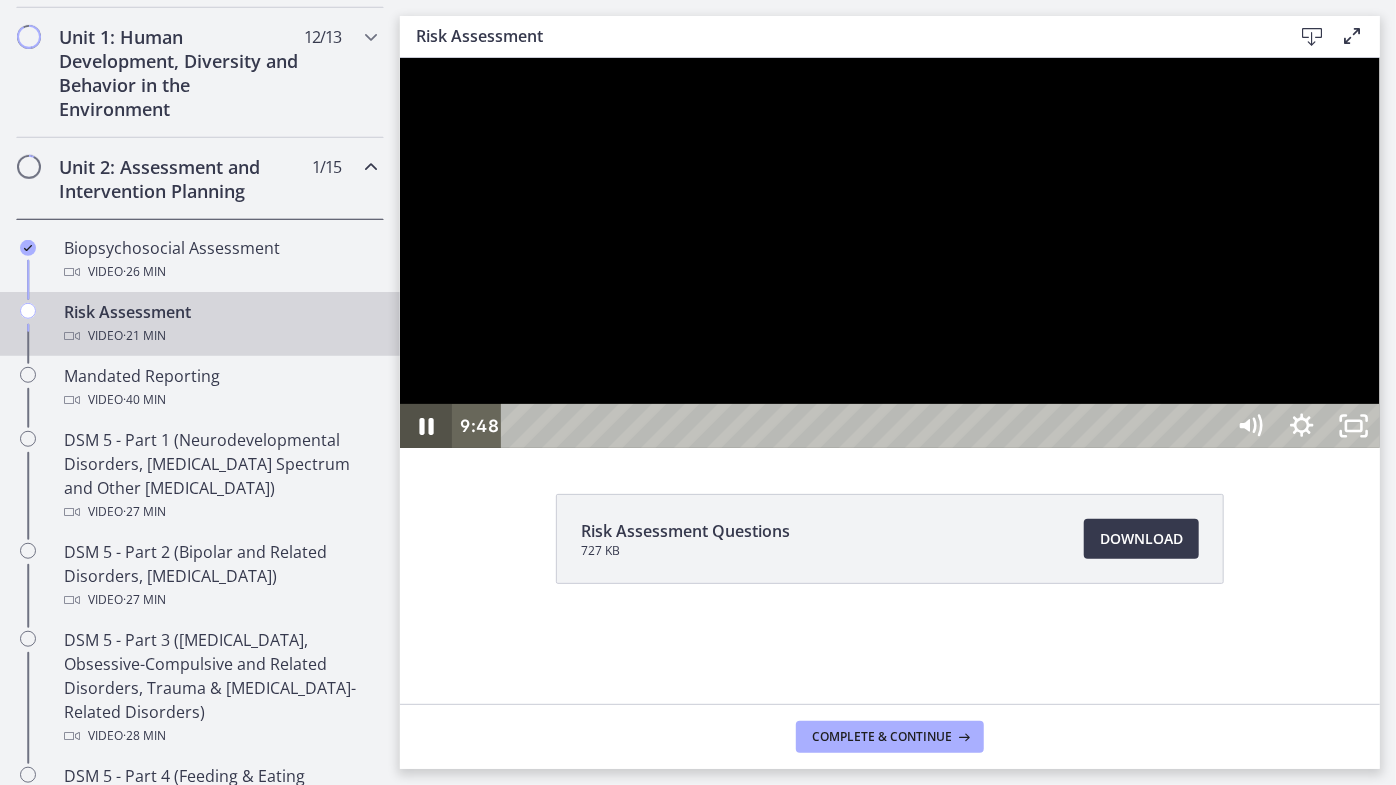 click 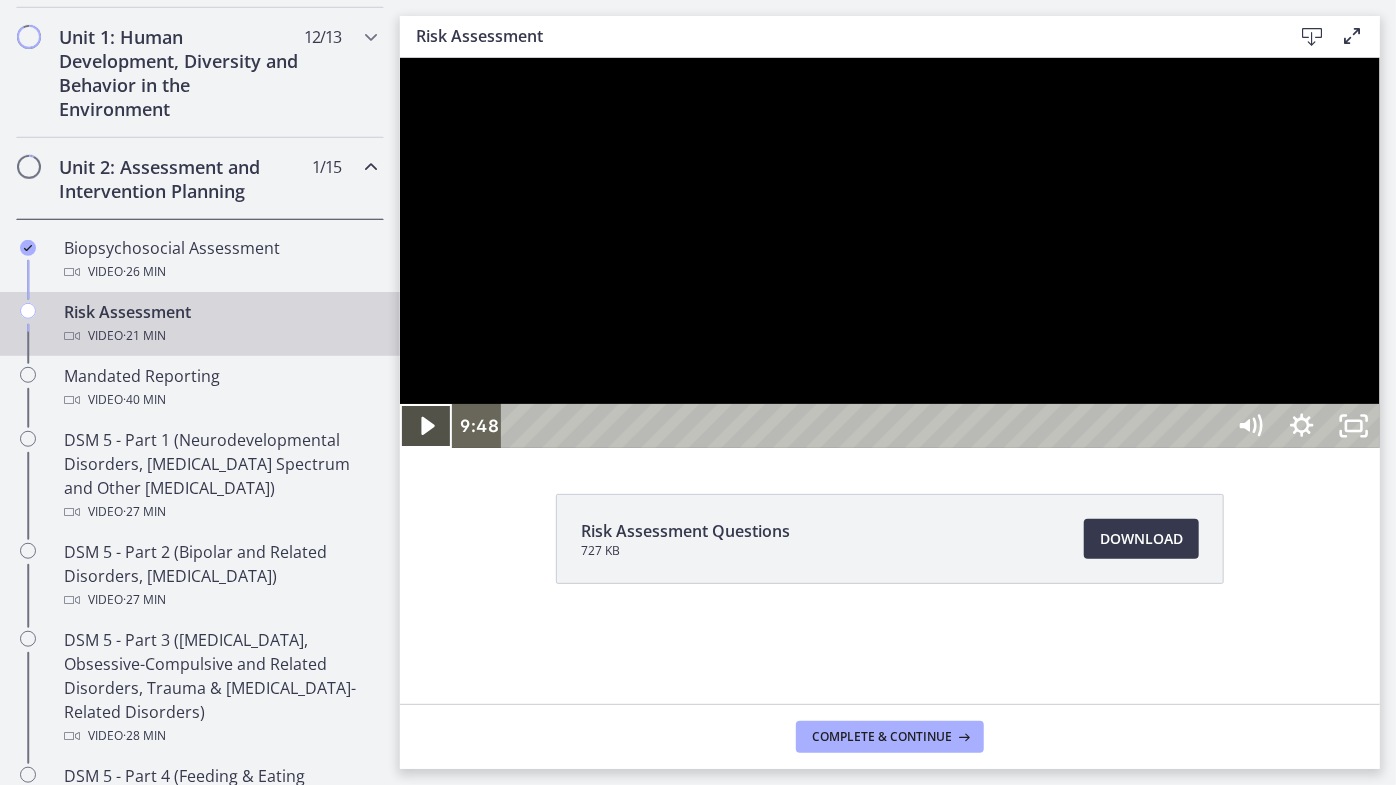 click 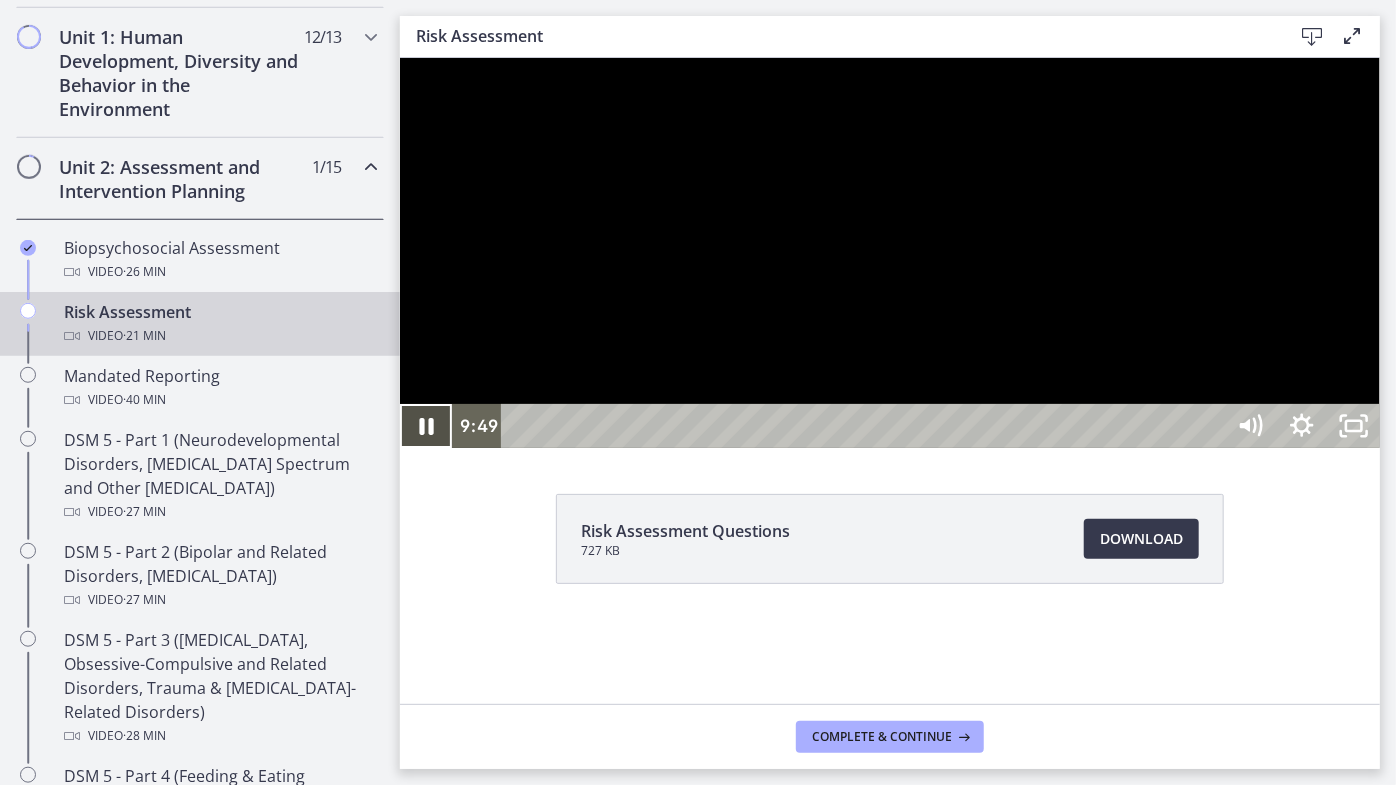 click at bounding box center (889, 252) 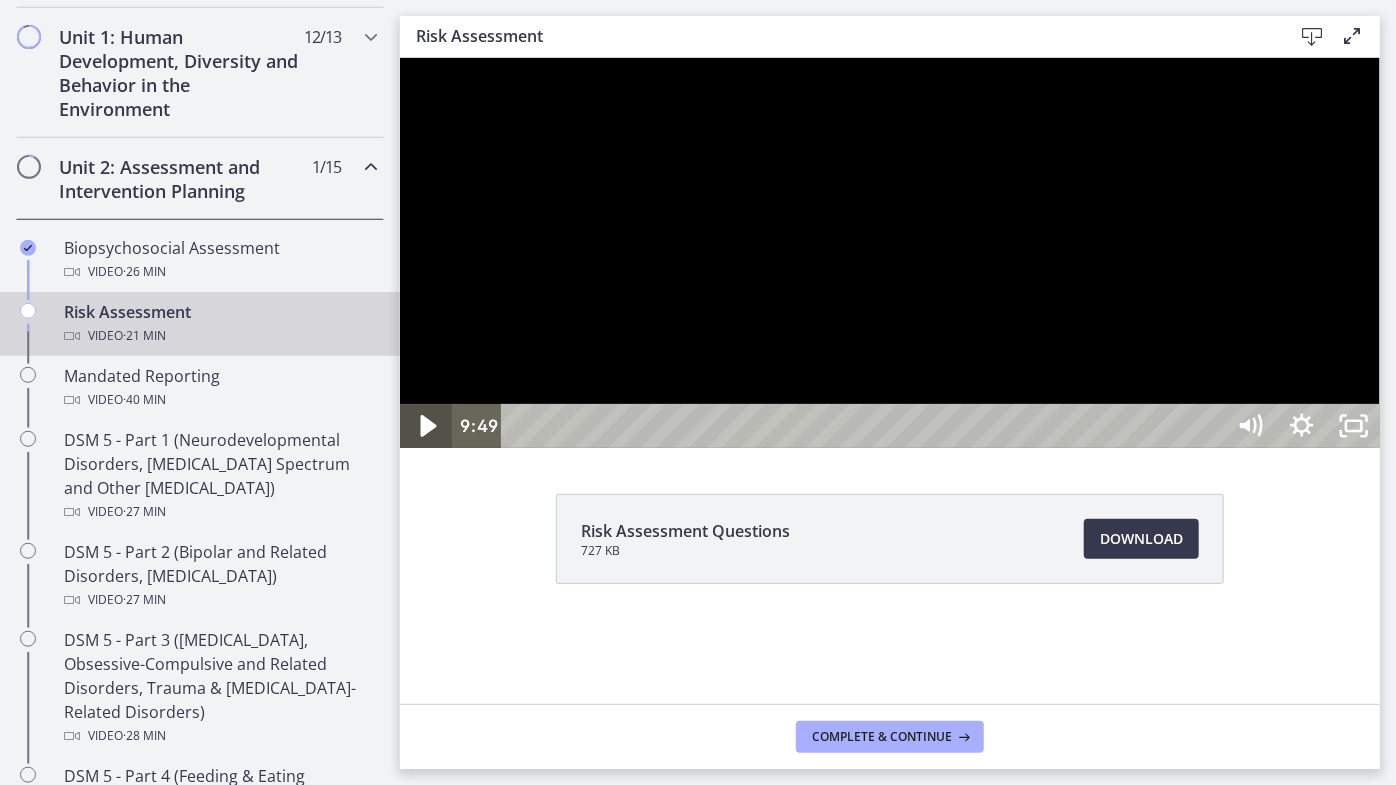 click 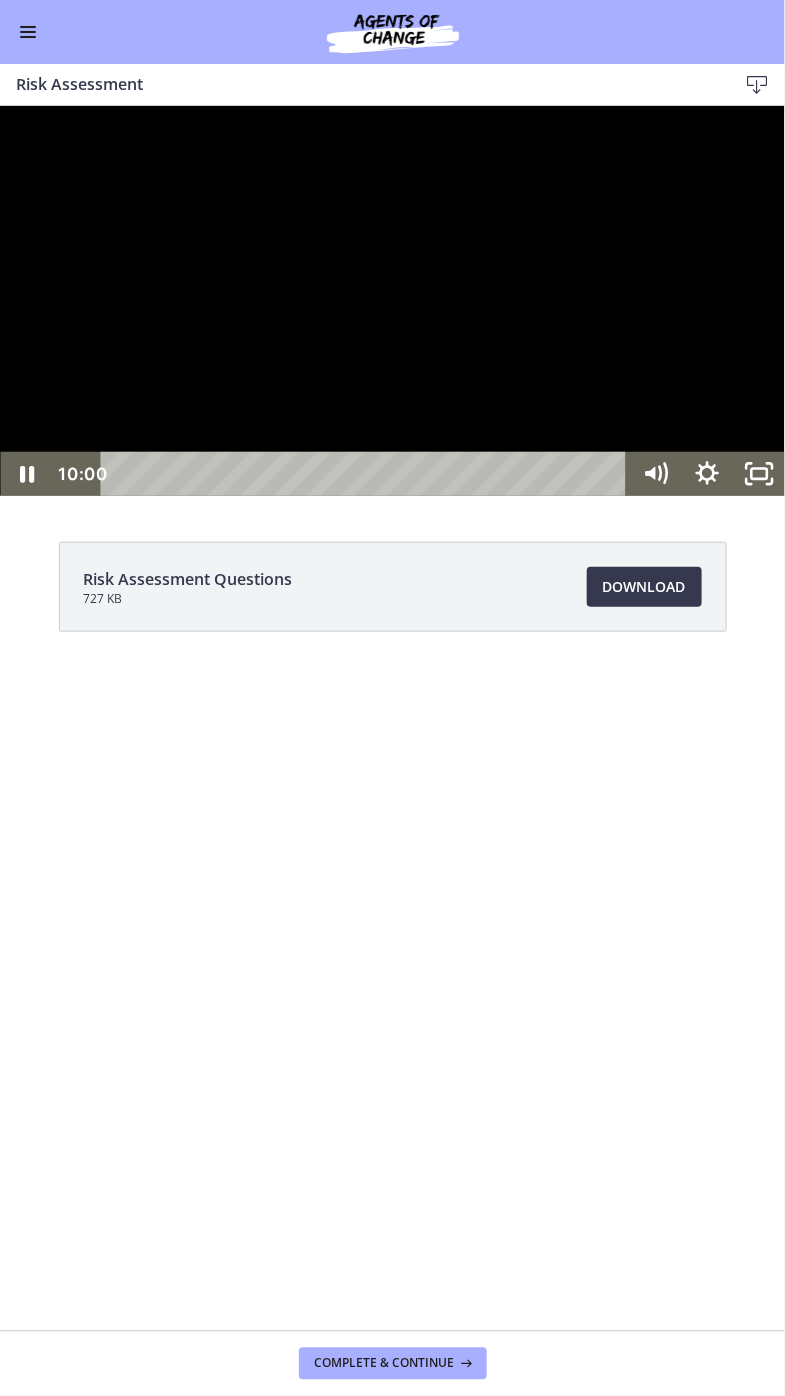 scroll, scrollTop: 515, scrollLeft: 0, axis: vertical 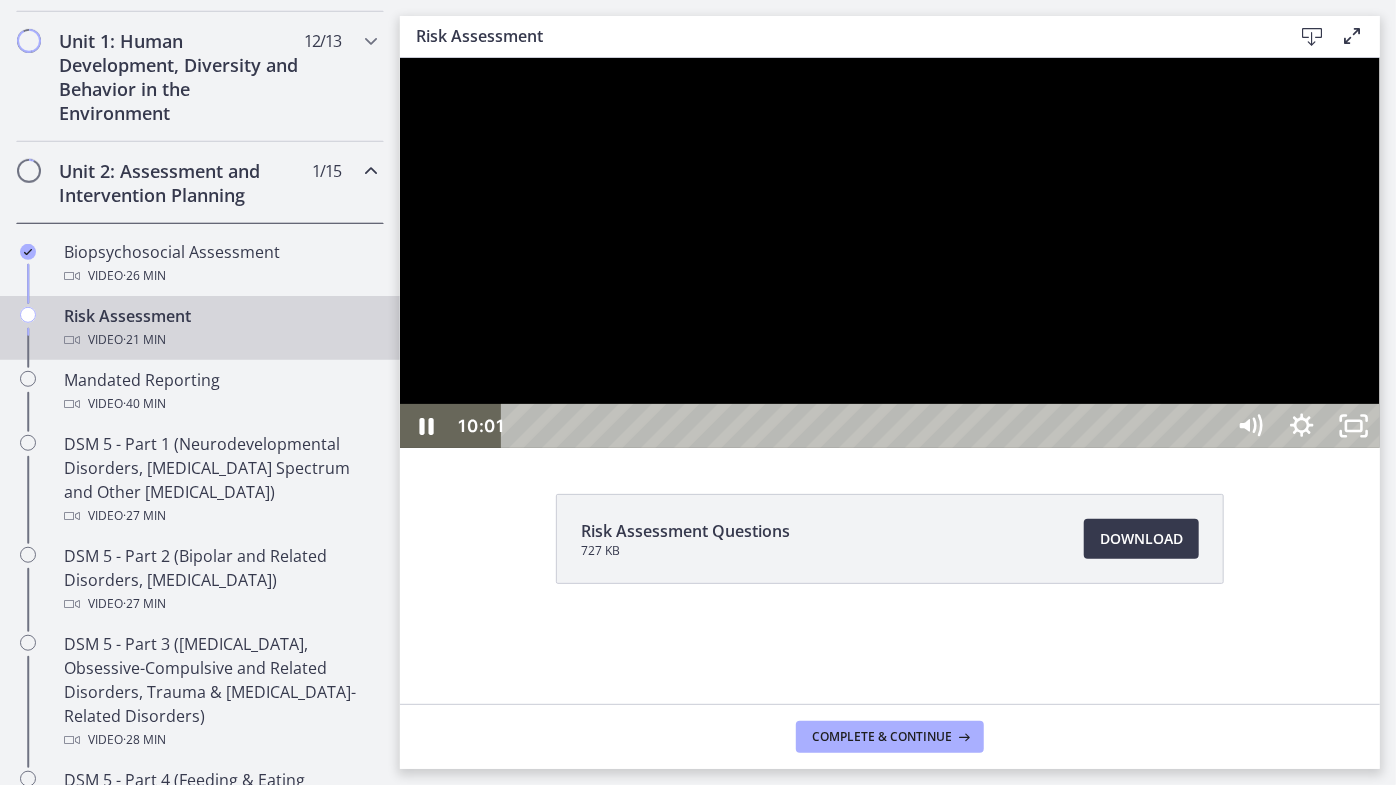 click at bounding box center (889, 252) 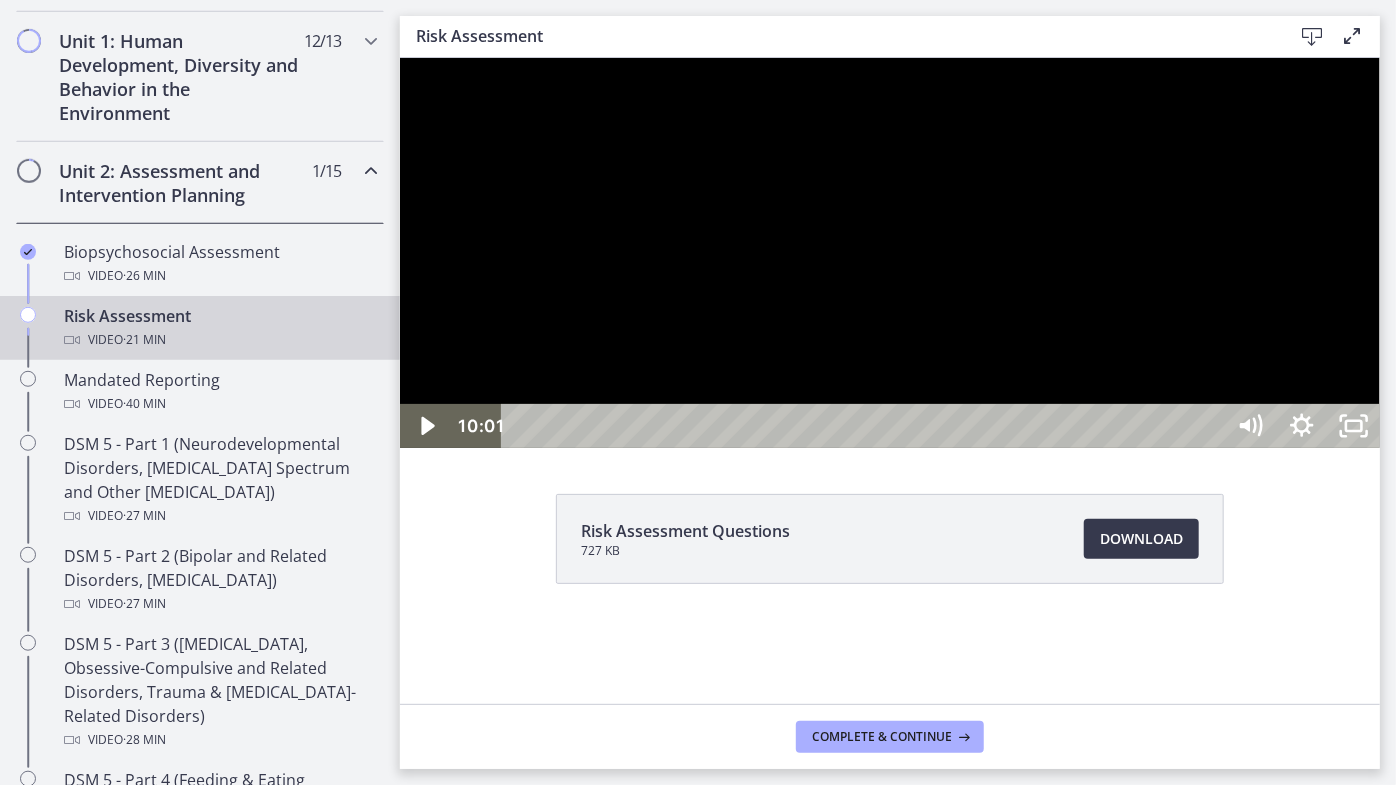 click at bounding box center [889, 252] 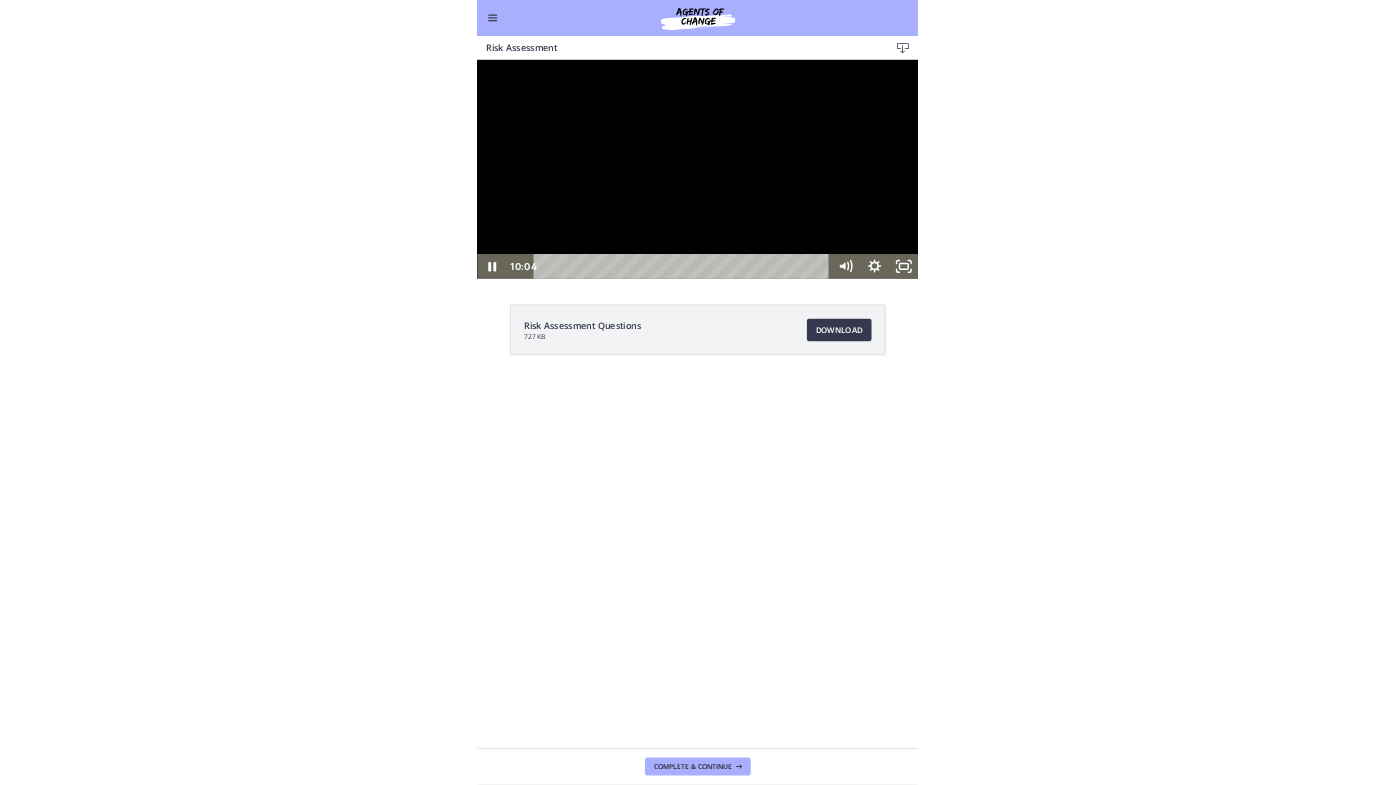 scroll, scrollTop: 510, scrollLeft: 0, axis: vertical 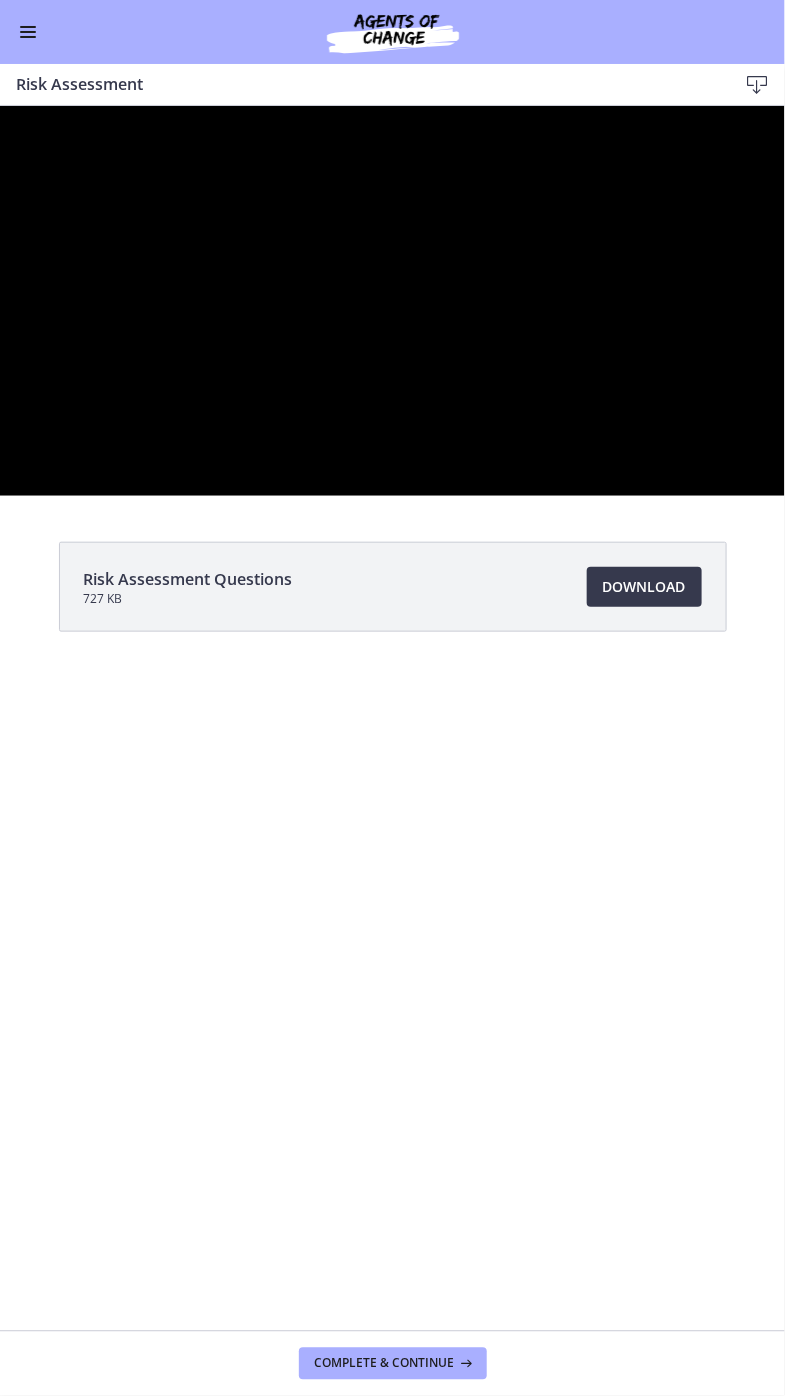 click at bounding box center (392, 300) 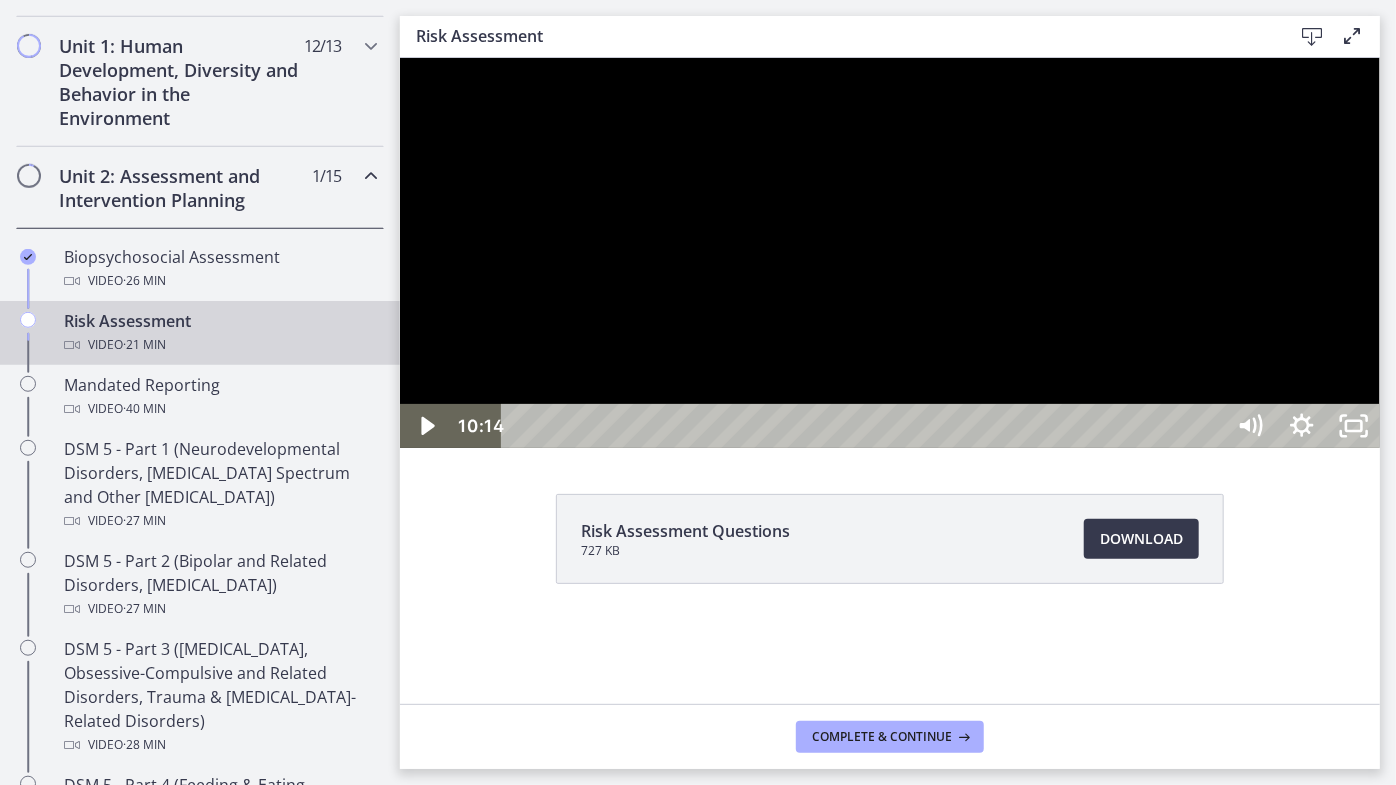 scroll, scrollTop: 515, scrollLeft: 0, axis: vertical 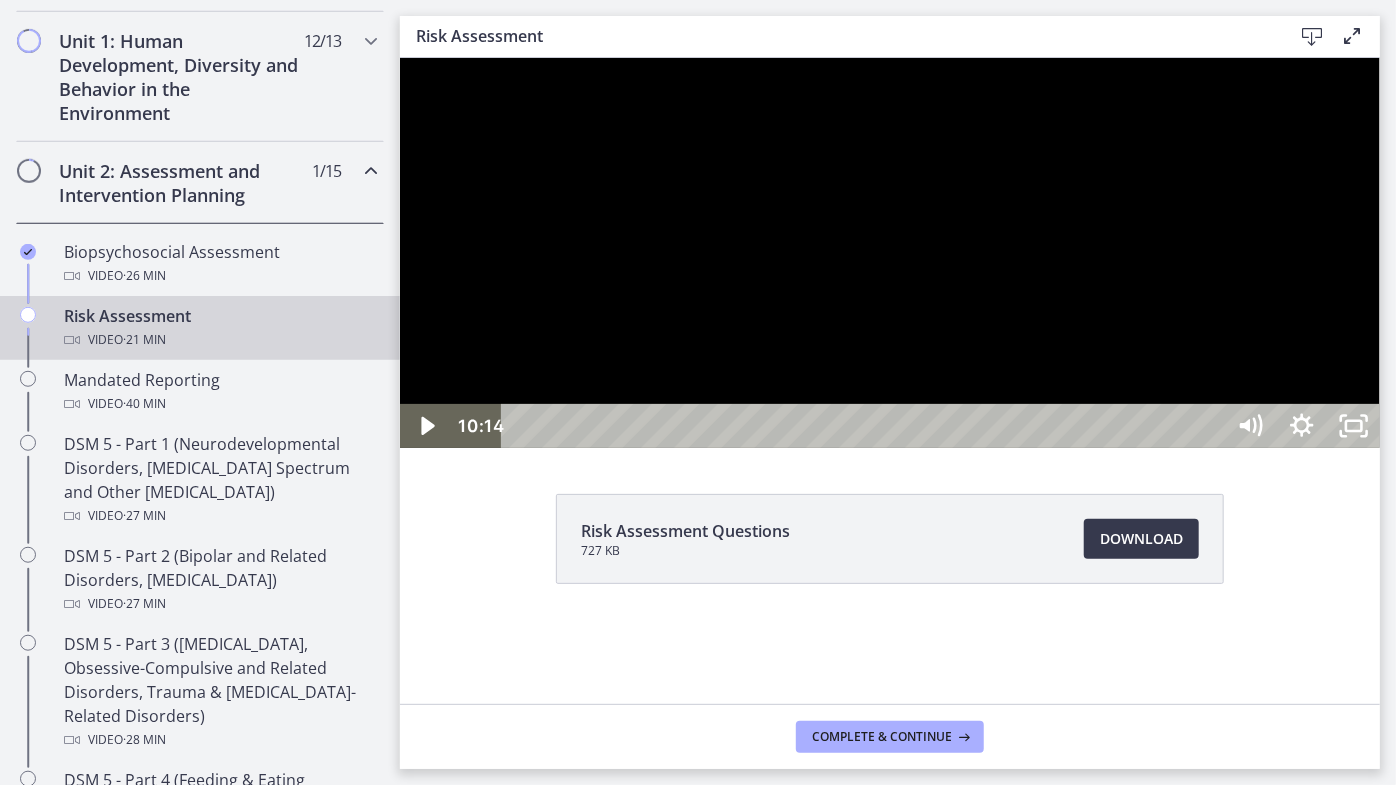 click 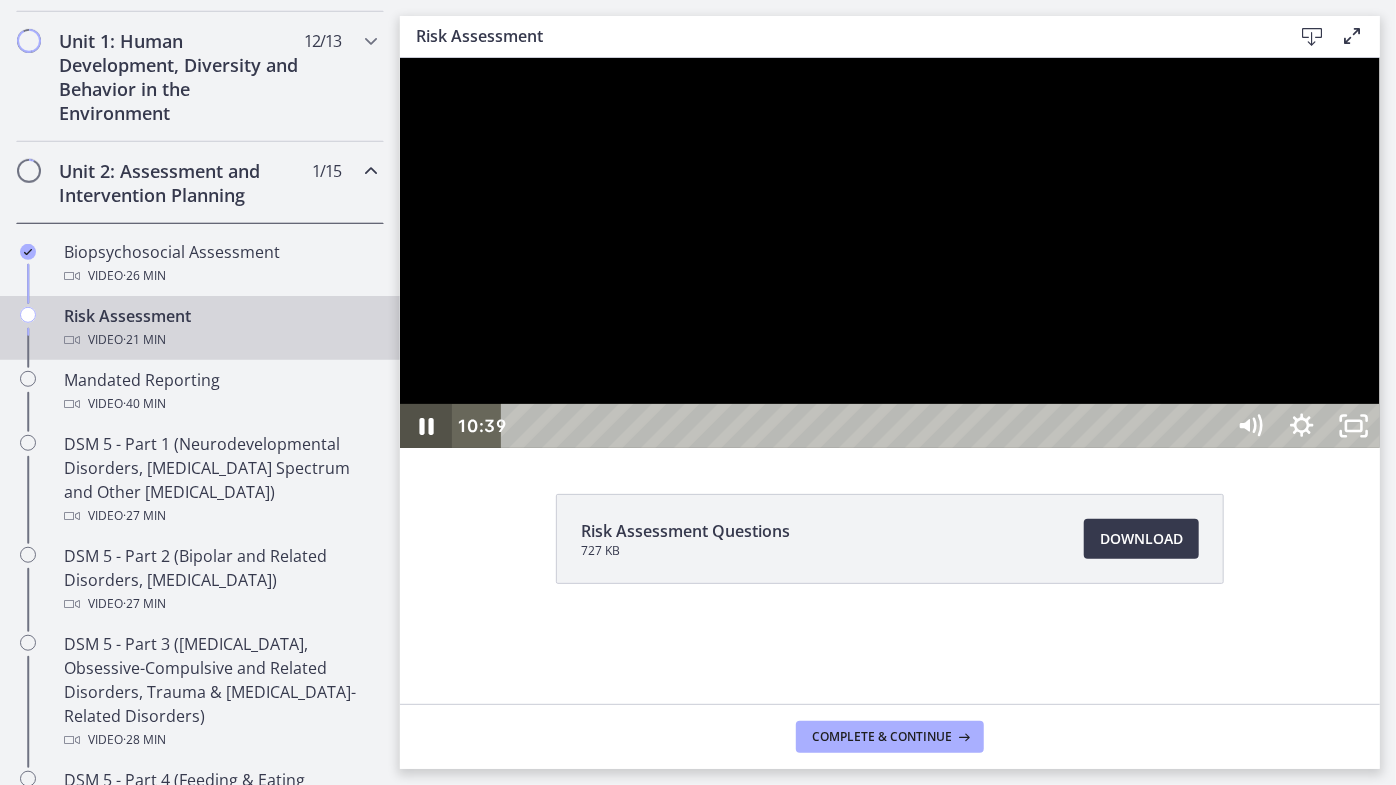 click at bounding box center [889, 252] 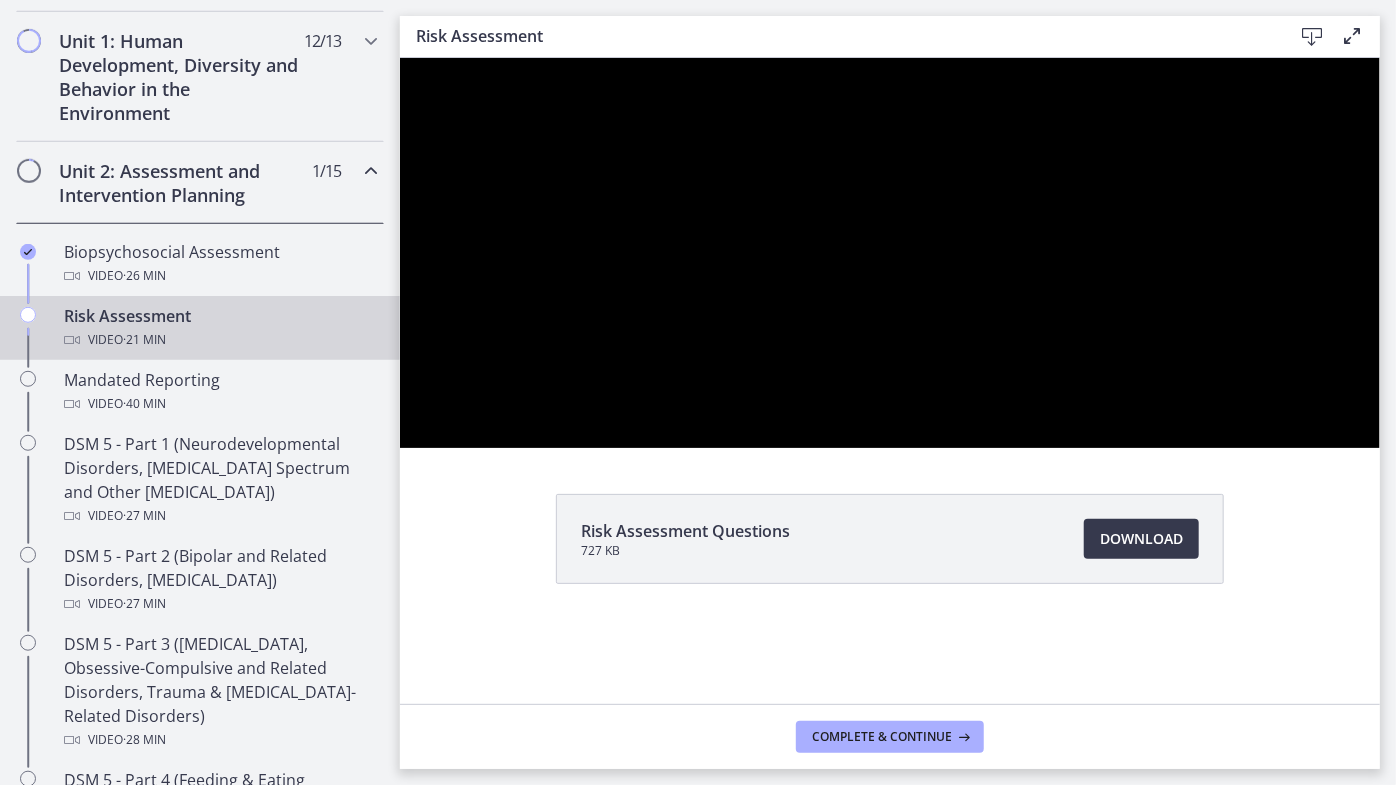 click at bounding box center [889, 252] 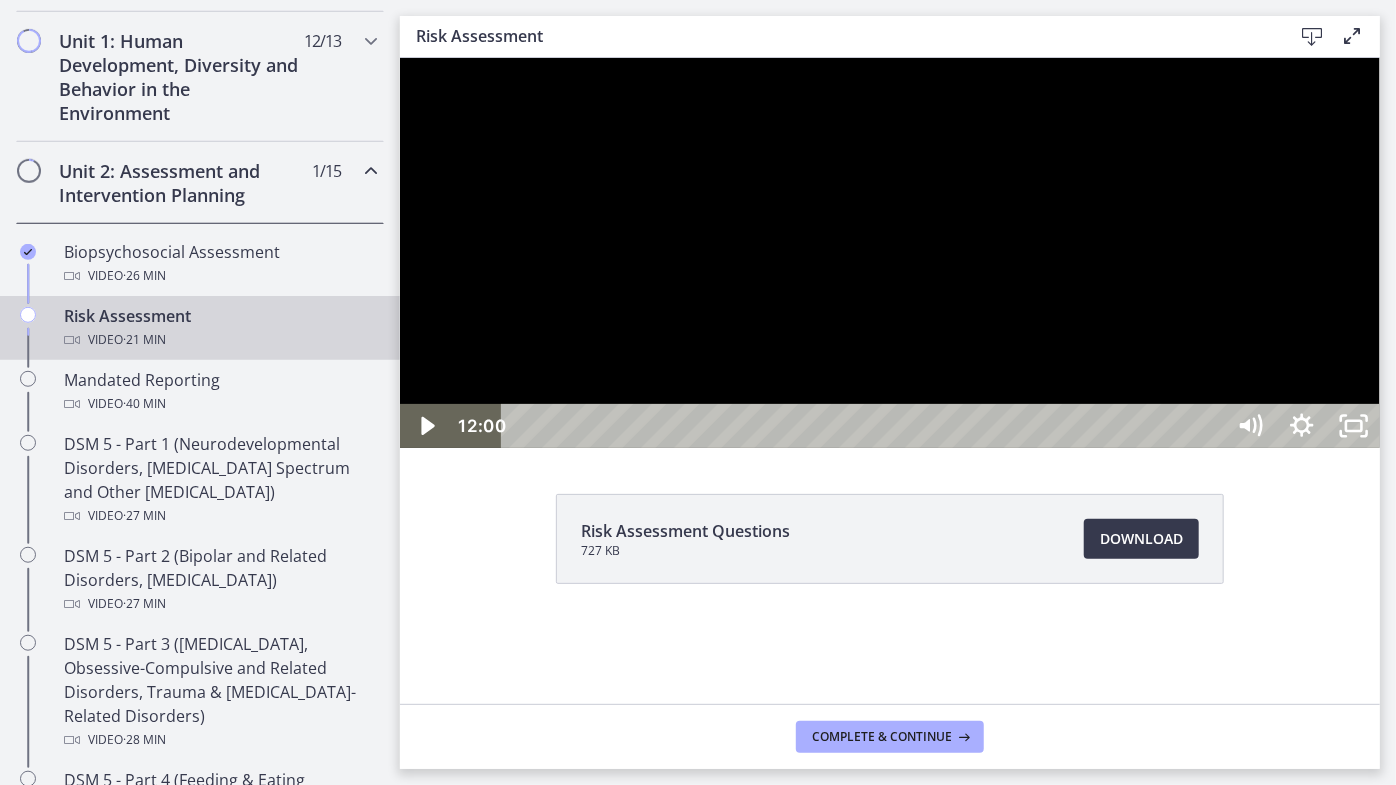 click 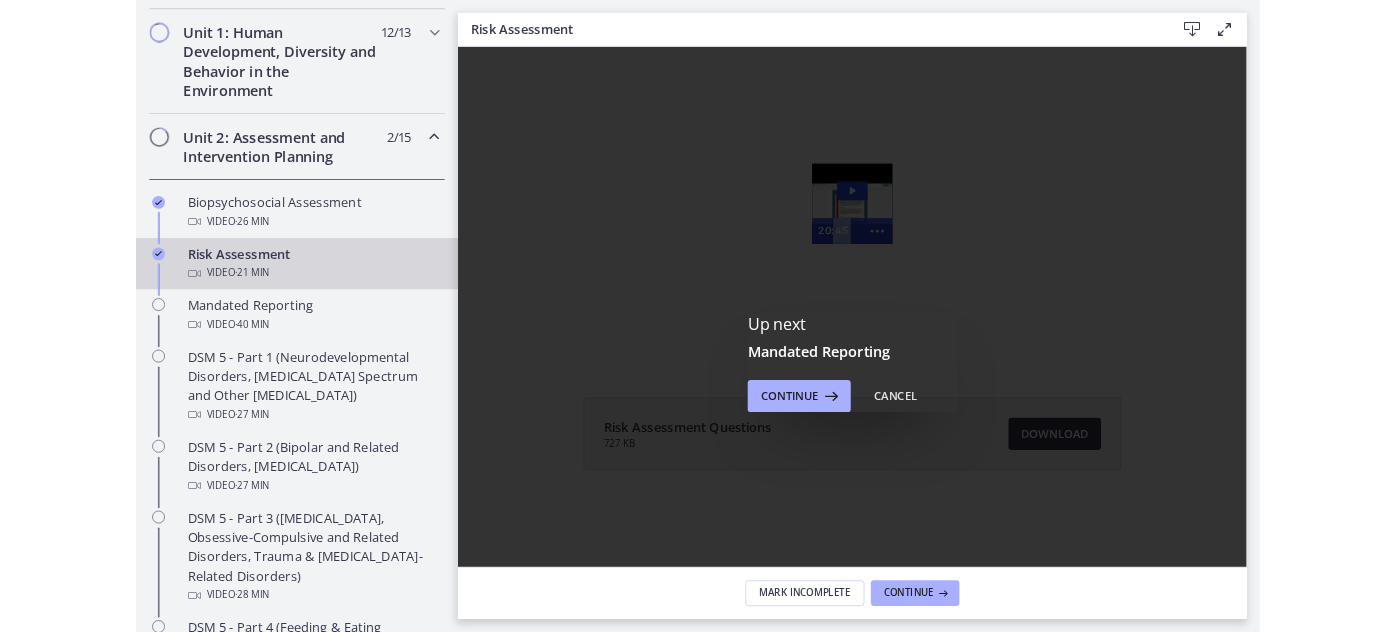 scroll, scrollTop: 0, scrollLeft: 0, axis: both 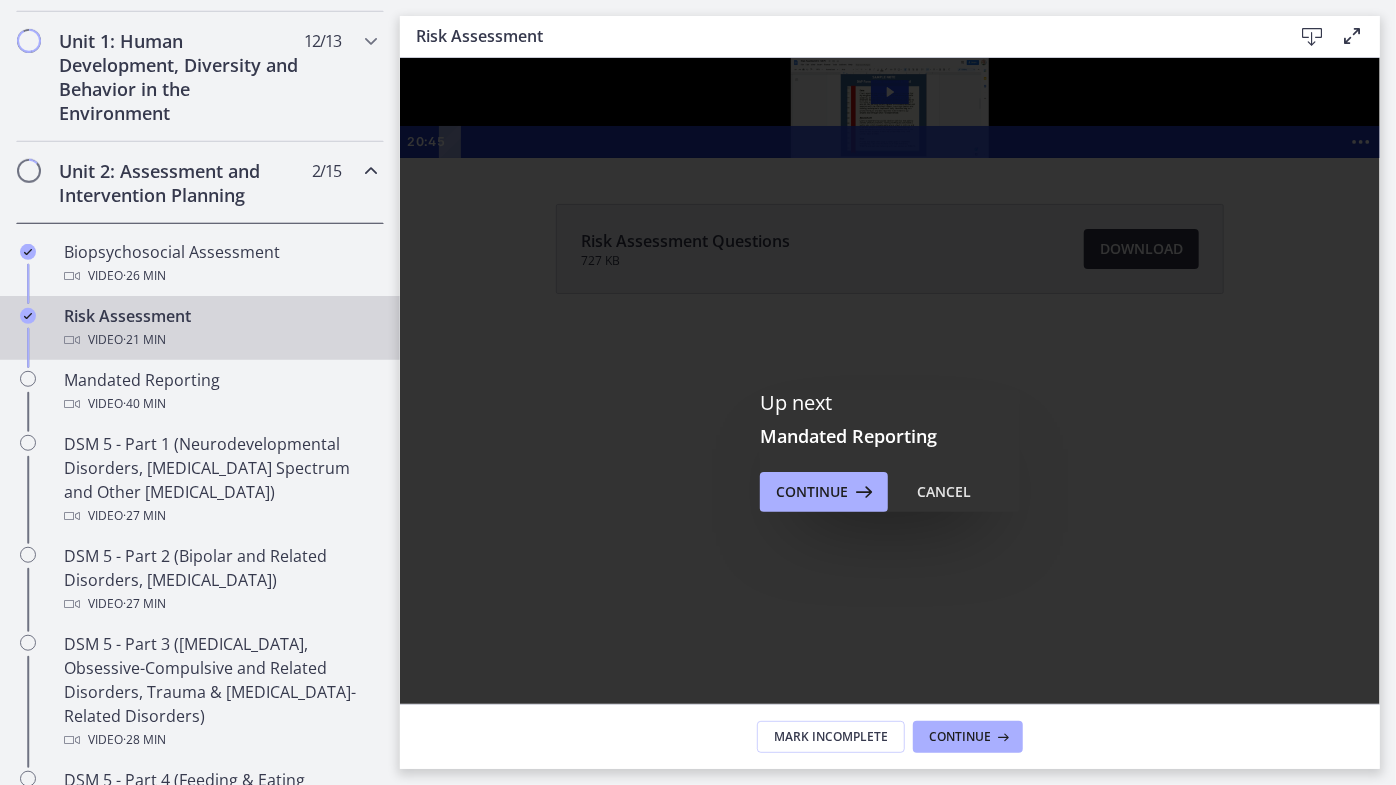 click on "Click for sound
@keyframes VOLUME_SMALL_WAVE_FLASH {
0% { opacity: 0; }
33% { opacity: 1; }
66% { opacity: 1; }
100% { opacity: 0; }
}
@keyframes VOLUME_LARGE_WAVE_FLASH {
0% { opacity: 0; }
33% { opacity: 1; }
66% { opacity: 1; }
100% { opacity: 0; }
}
.volume__small-wave {
animation: VOLUME_SMALL_WAVE_FLASH 2s infinite;
opacity: 0;
}
.volume__large-wave {
animation: VOLUME_LARGE_WAVE_FLASH 2s infinite .3s;
opacity: 0;
}
20:45" at bounding box center [889, 107] 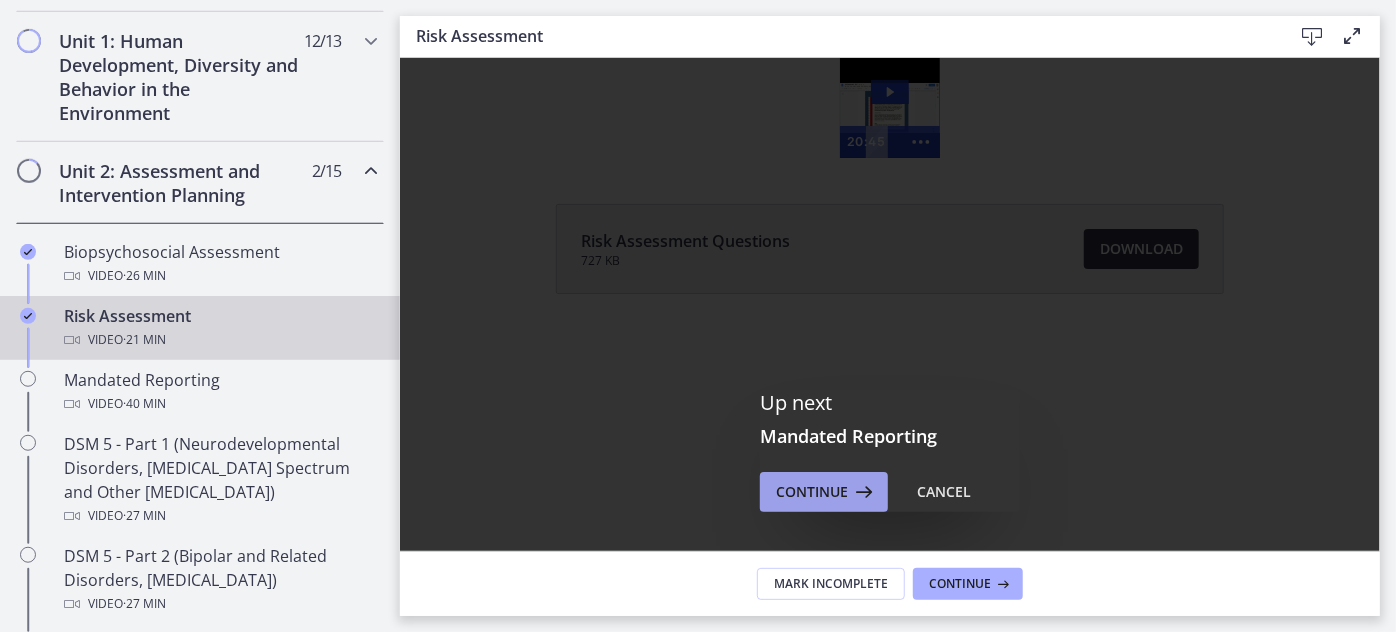 click at bounding box center (862, 492) 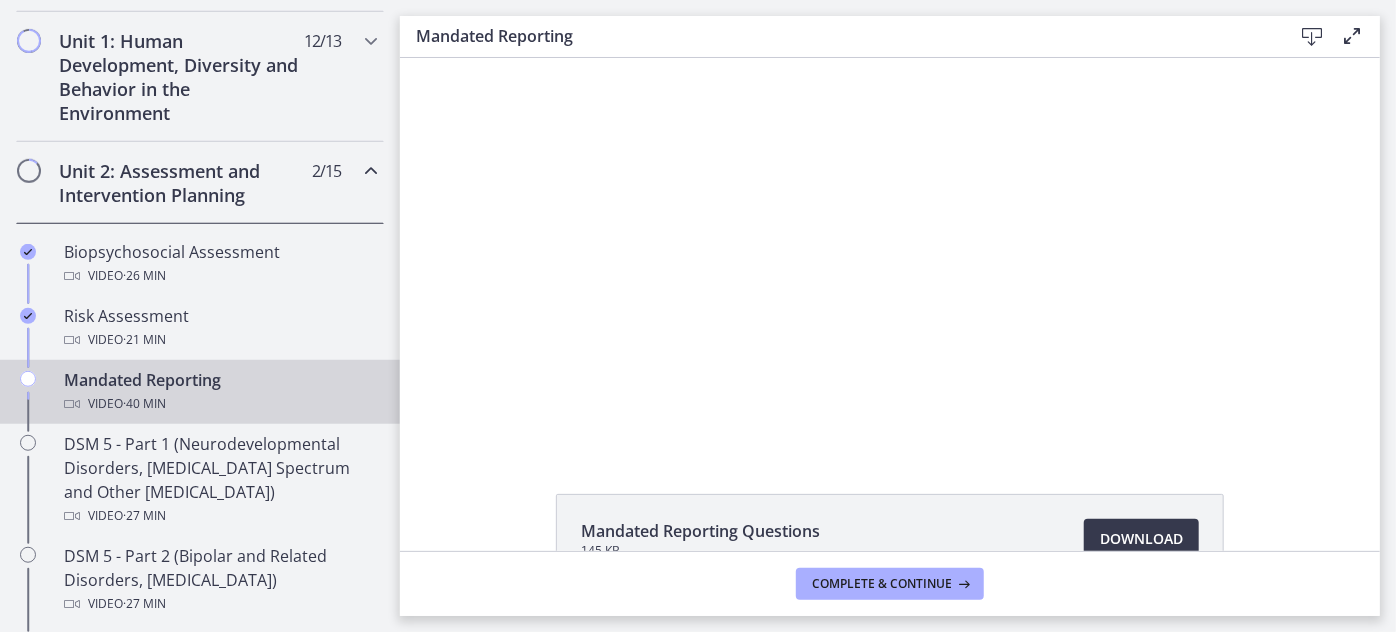 scroll, scrollTop: 0, scrollLeft: 0, axis: both 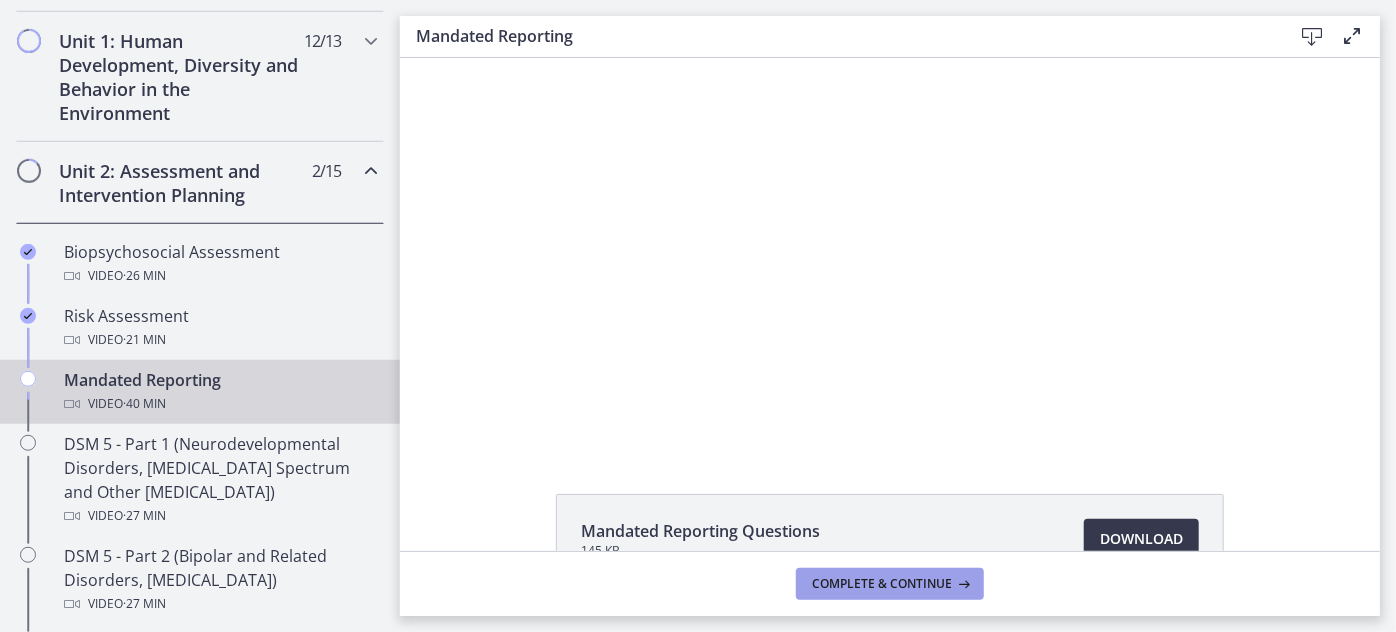click on "Complete & continue" at bounding box center [882, 584] 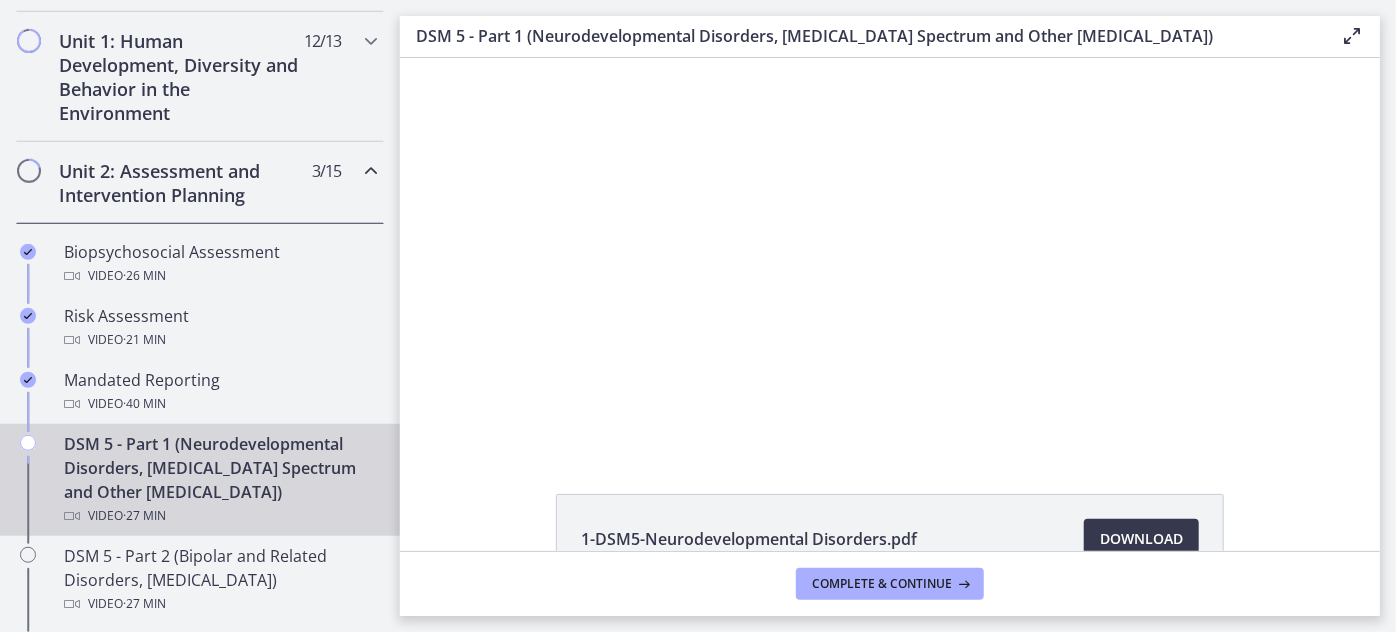 scroll, scrollTop: 0, scrollLeft: 0, axis: both 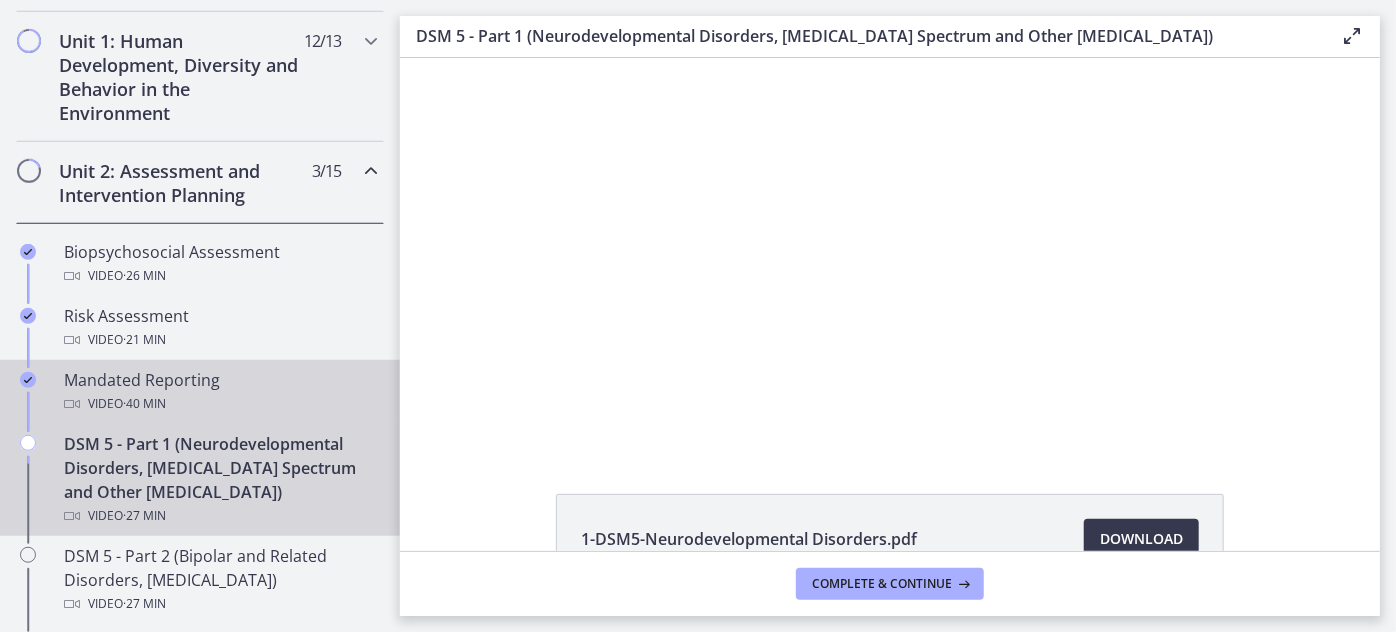 click on "Mandated Reporting
Video
·  40 min" at bounding box center [220, 392] 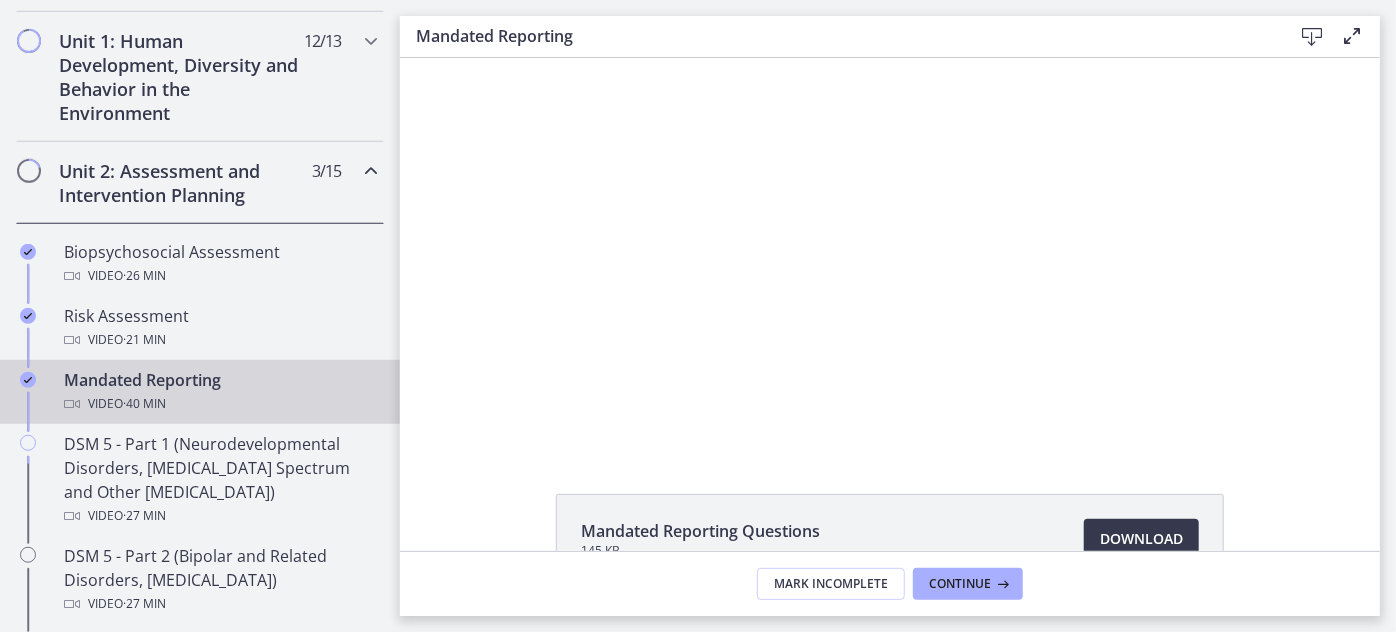 scroll, scrollTop: 0, scrollLeft: 0, axis: both 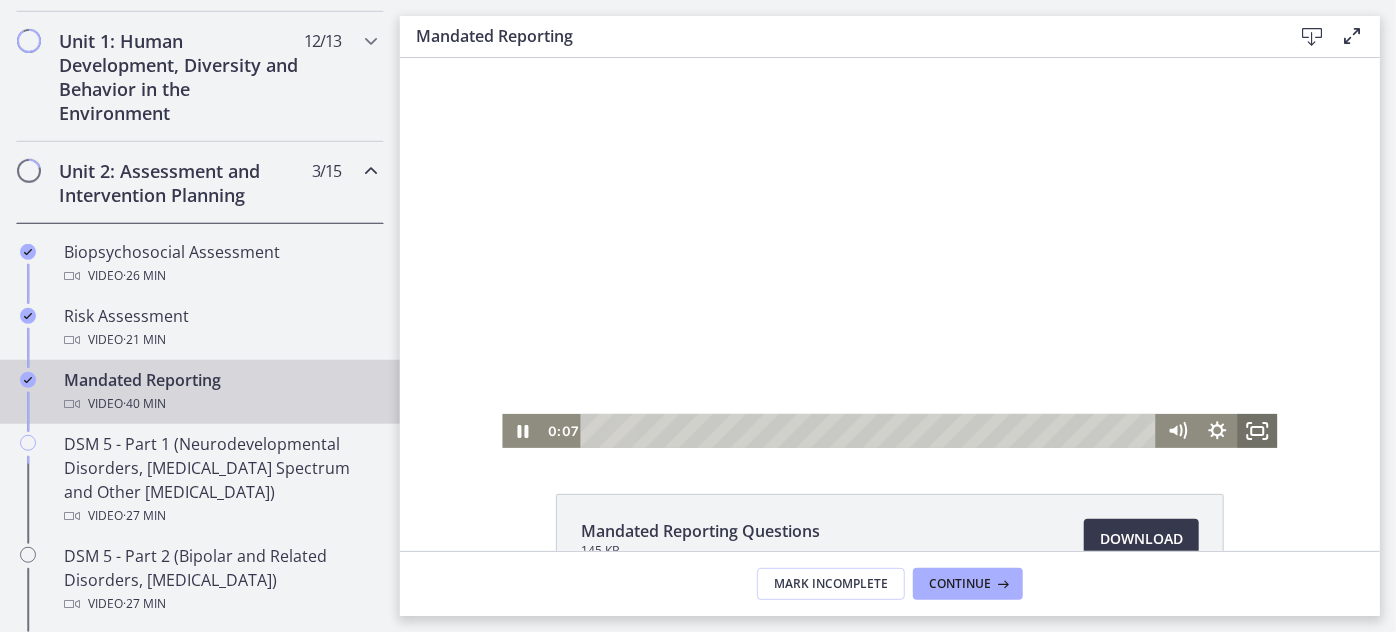 click 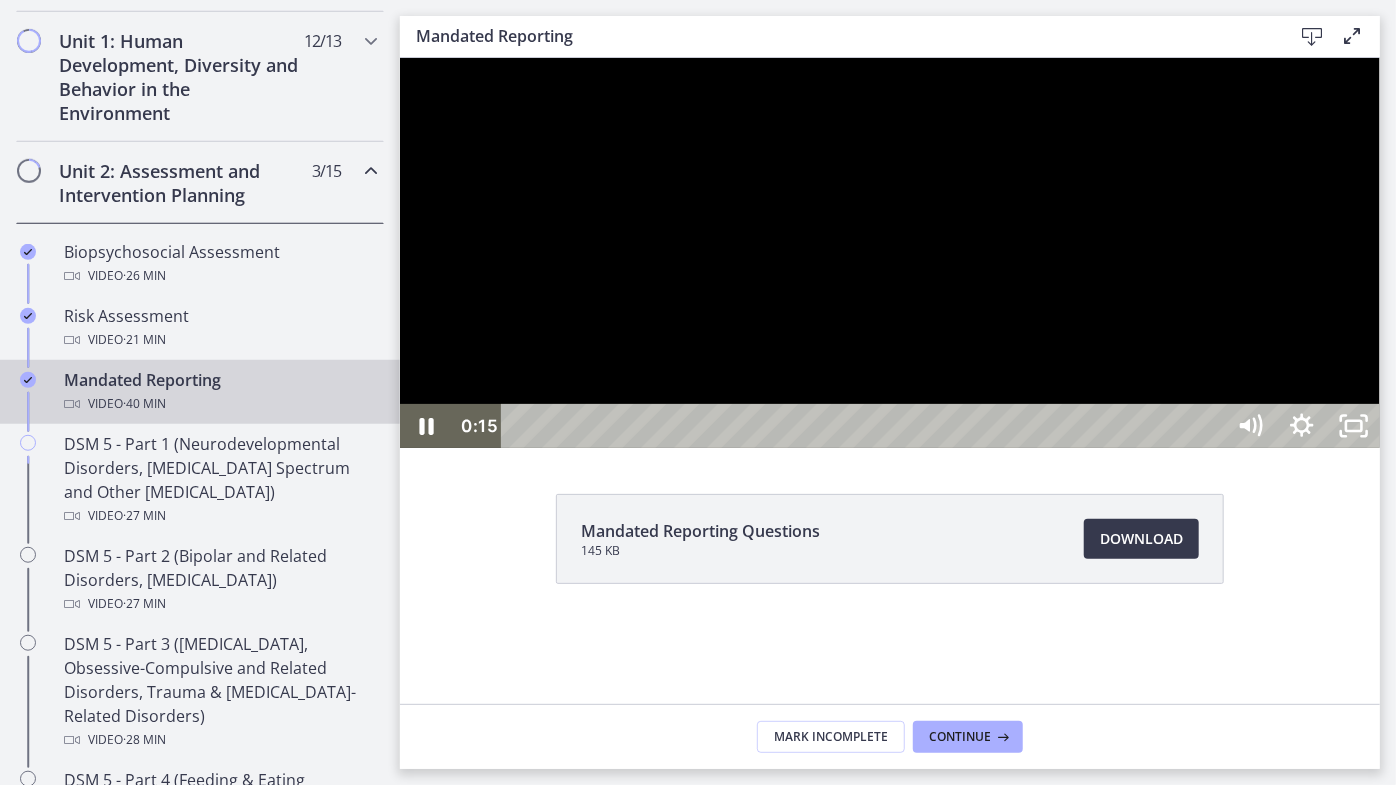 click 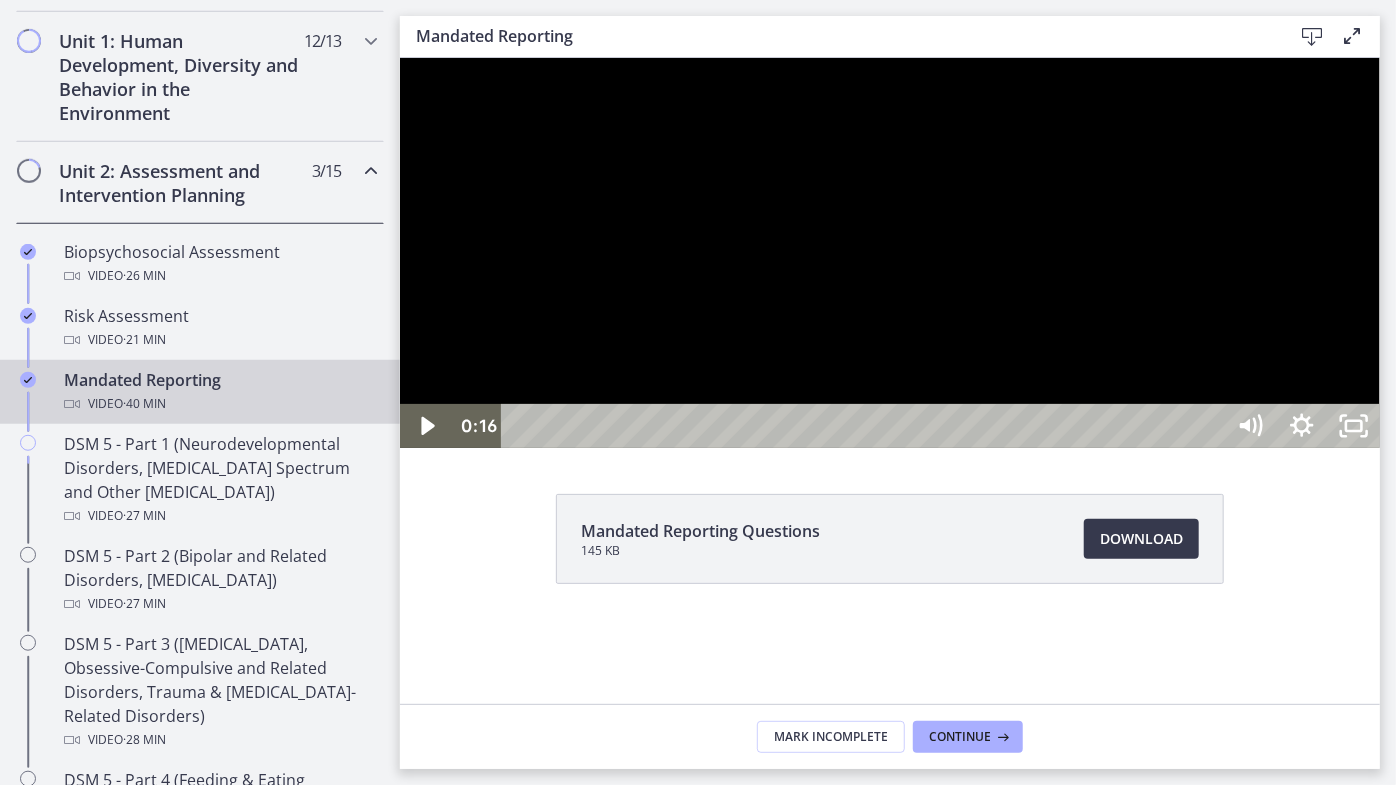 drag, startPoint x: 696, startPoint y: 174, endPoint x: 850, endPoint y: 133, distance: 159.36436 